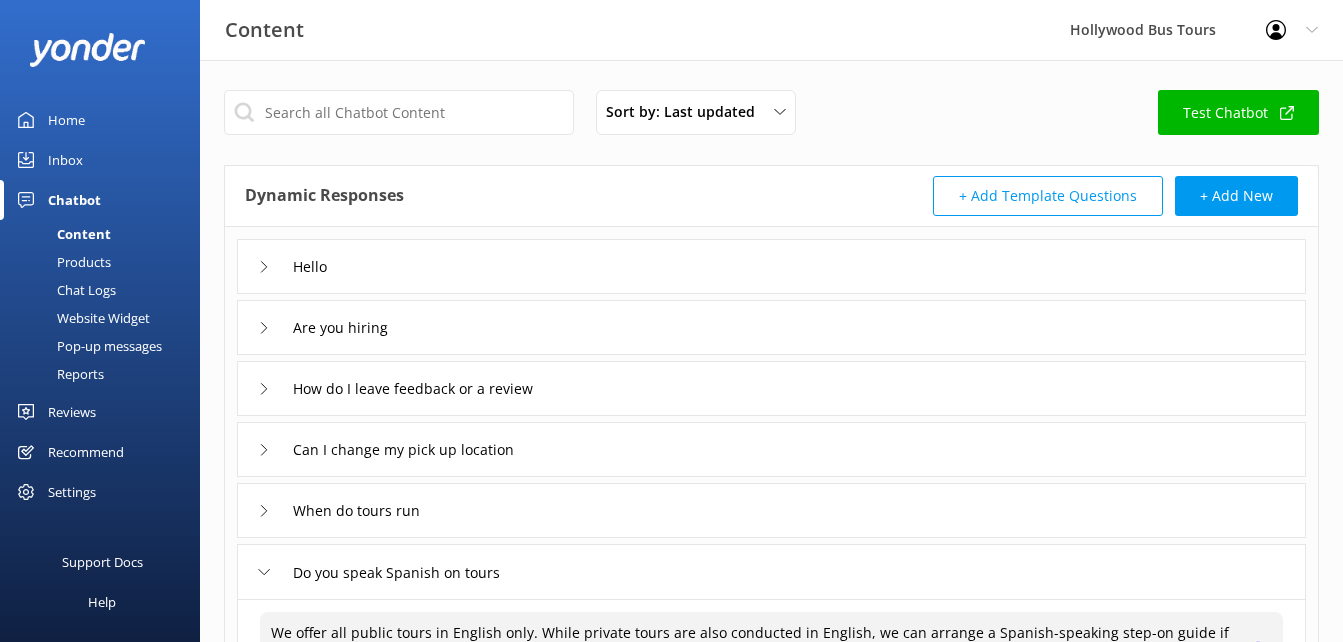 scroll, scrollTop: 154, scrollLeft: 0, axis: vertical 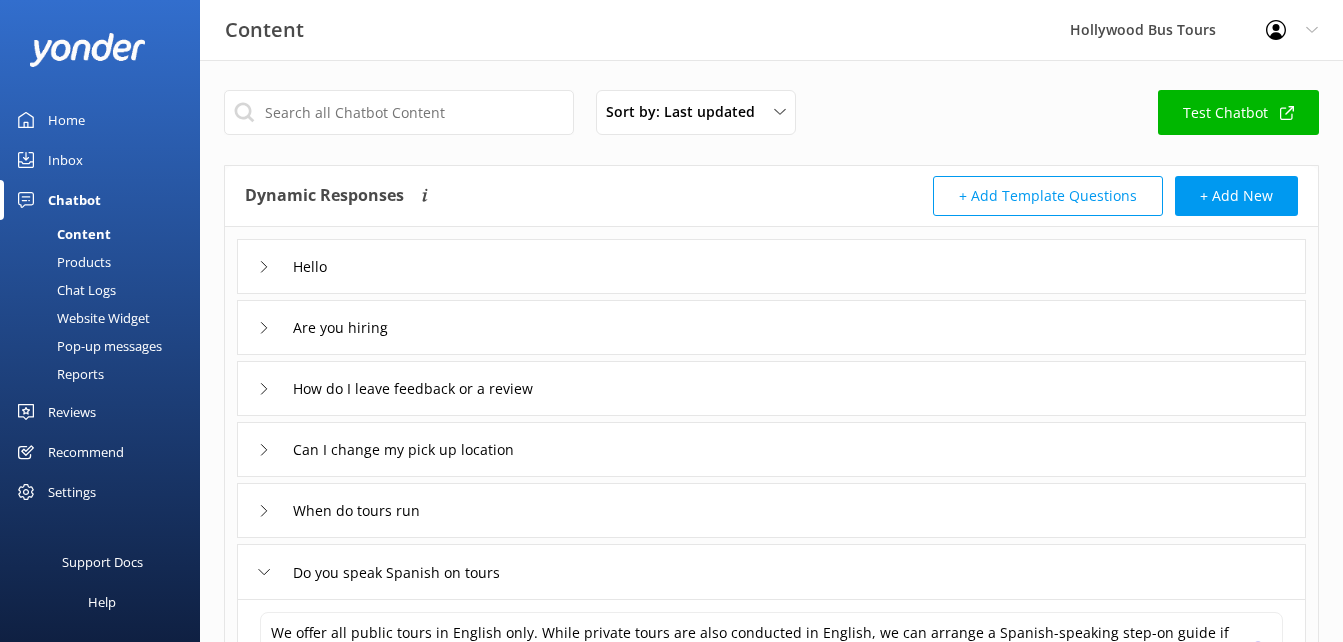 click on "+ Add Template Questions" at bounding box center [1048, 196] 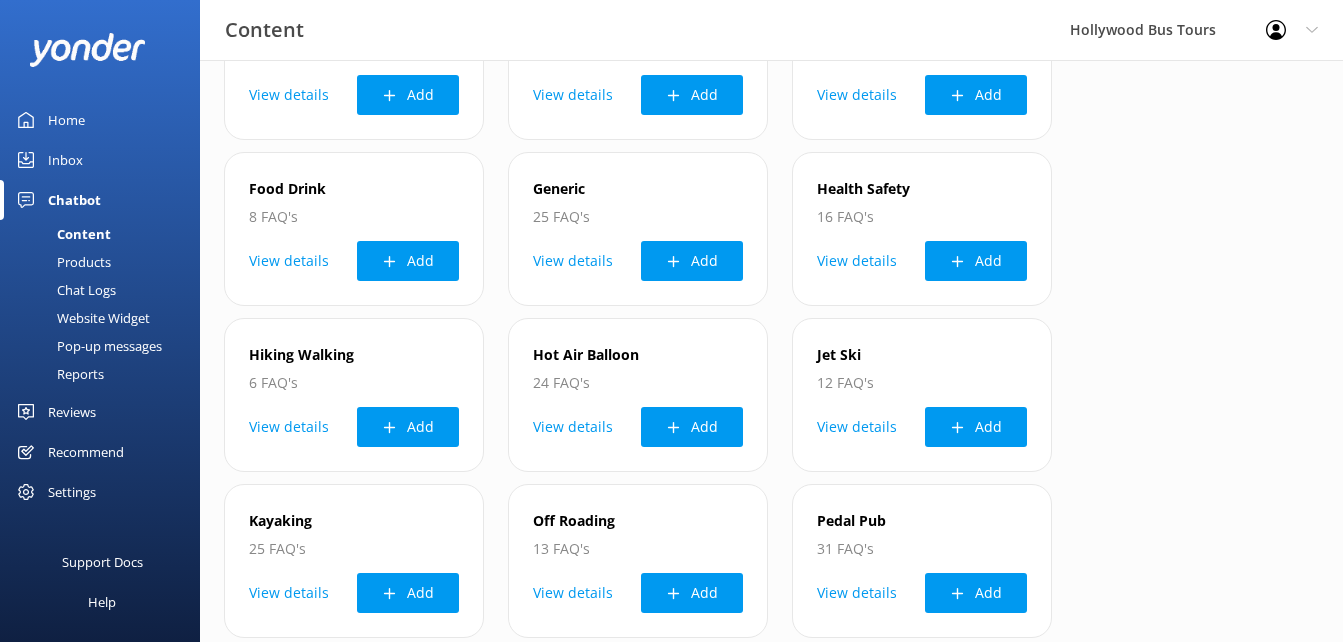 scroll, scrollTop: 728, scrollLeft: 0, axis: vertical 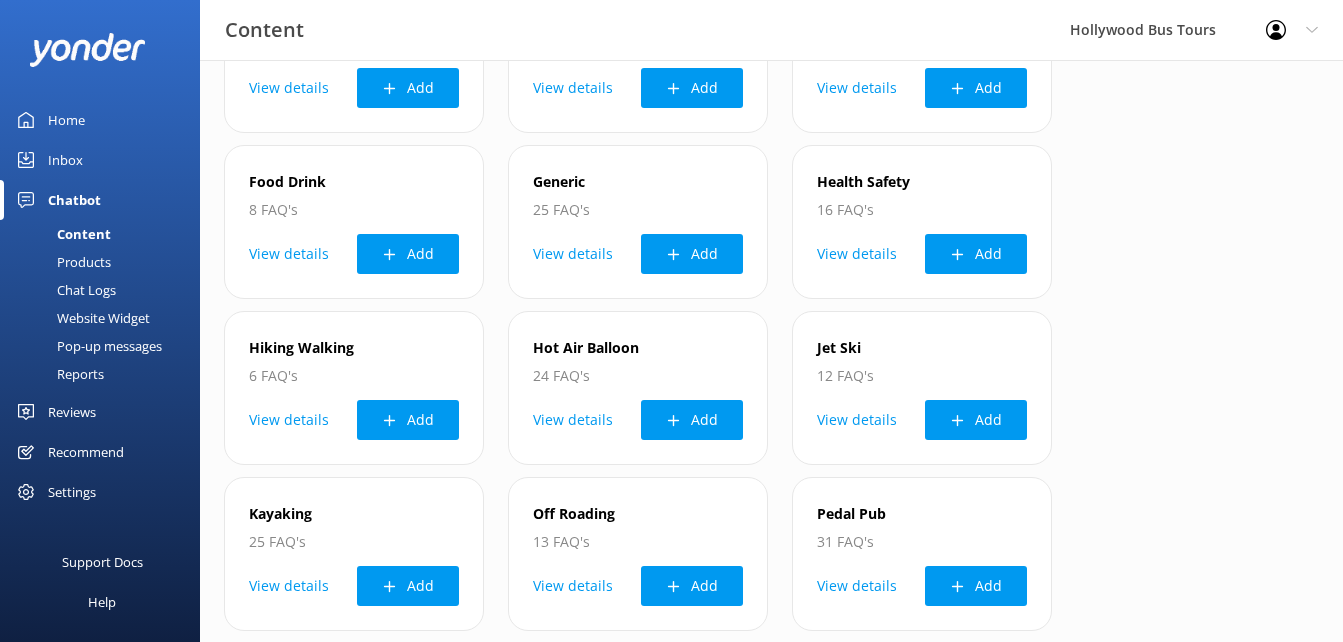 click on "Chatbot" at bounding box center [74, 200] 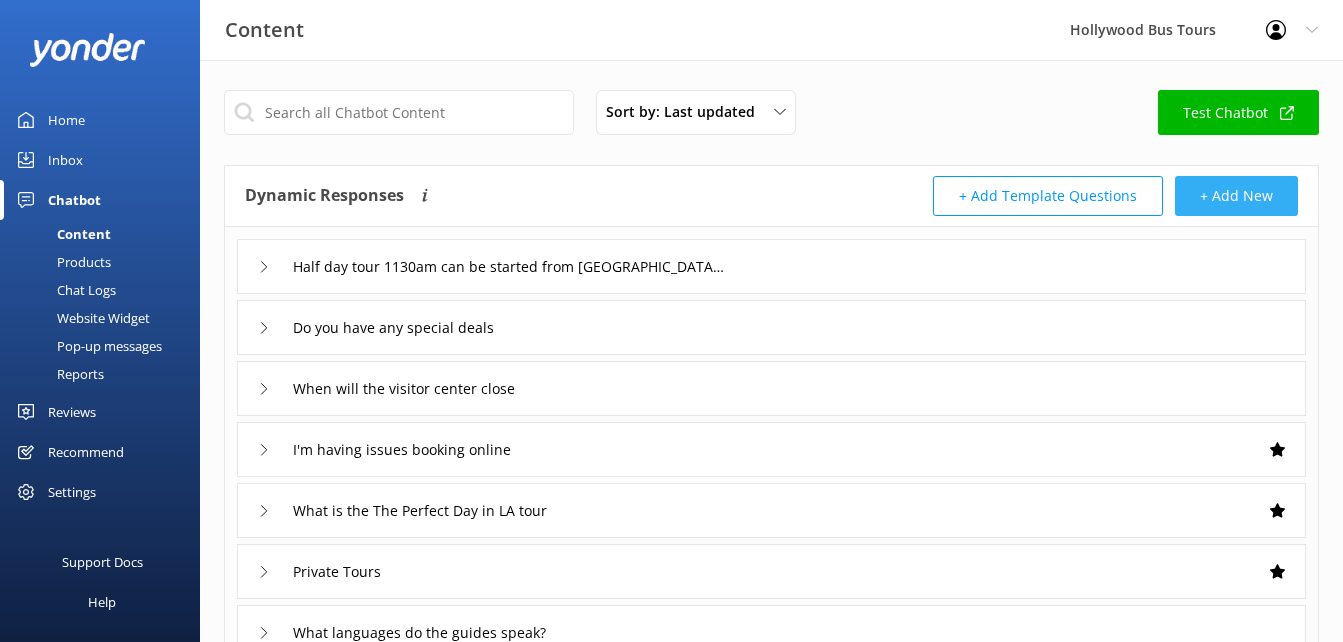 click on "+ Add New" at bounding box center (1236, 196) 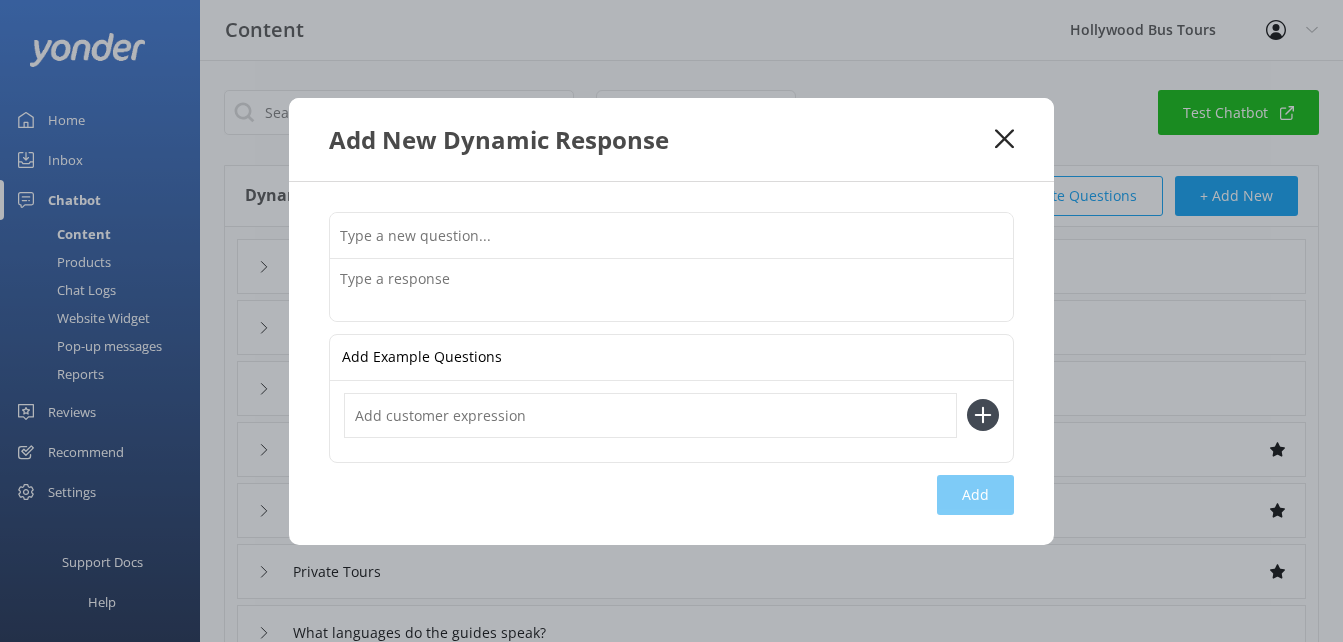 click at bounding box center (671, 290) 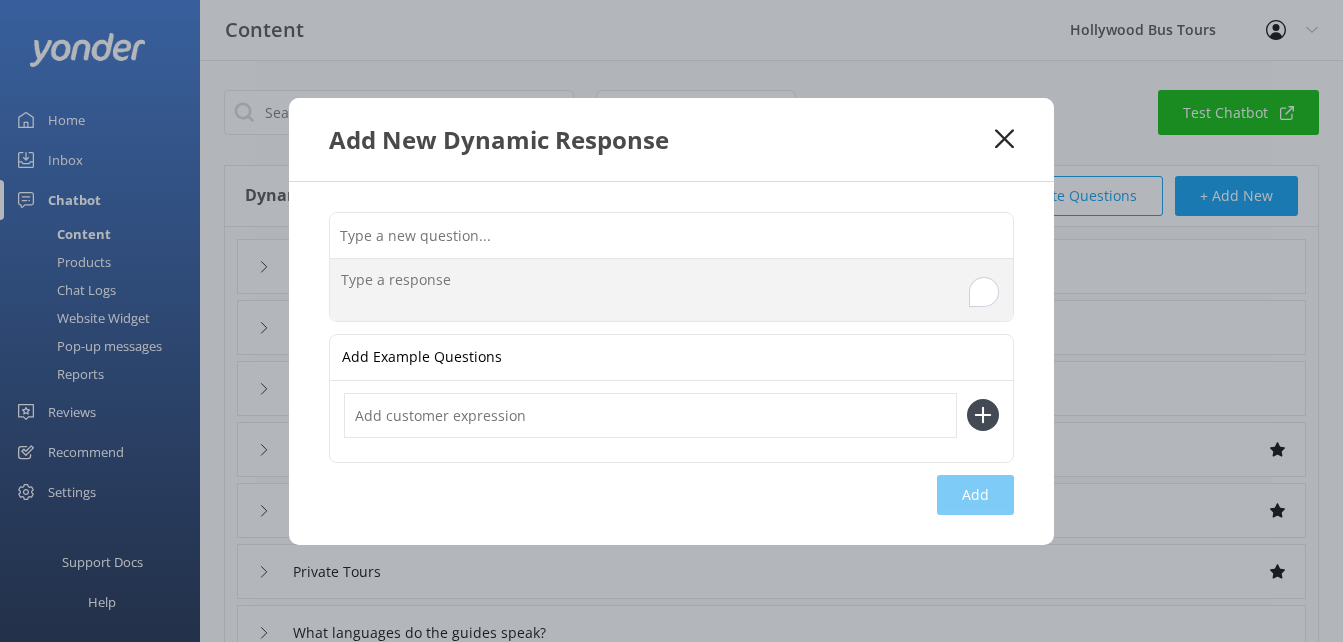 click at bounding box center (671, 235) 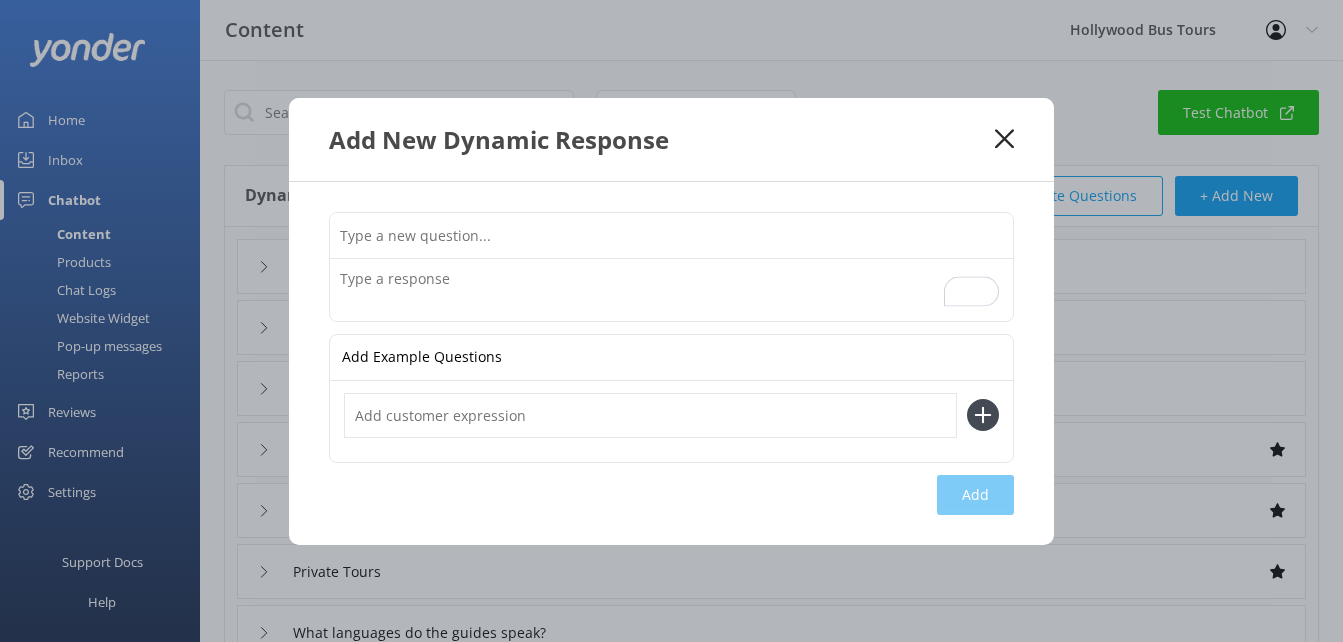 click at bounding box center [671, 235] 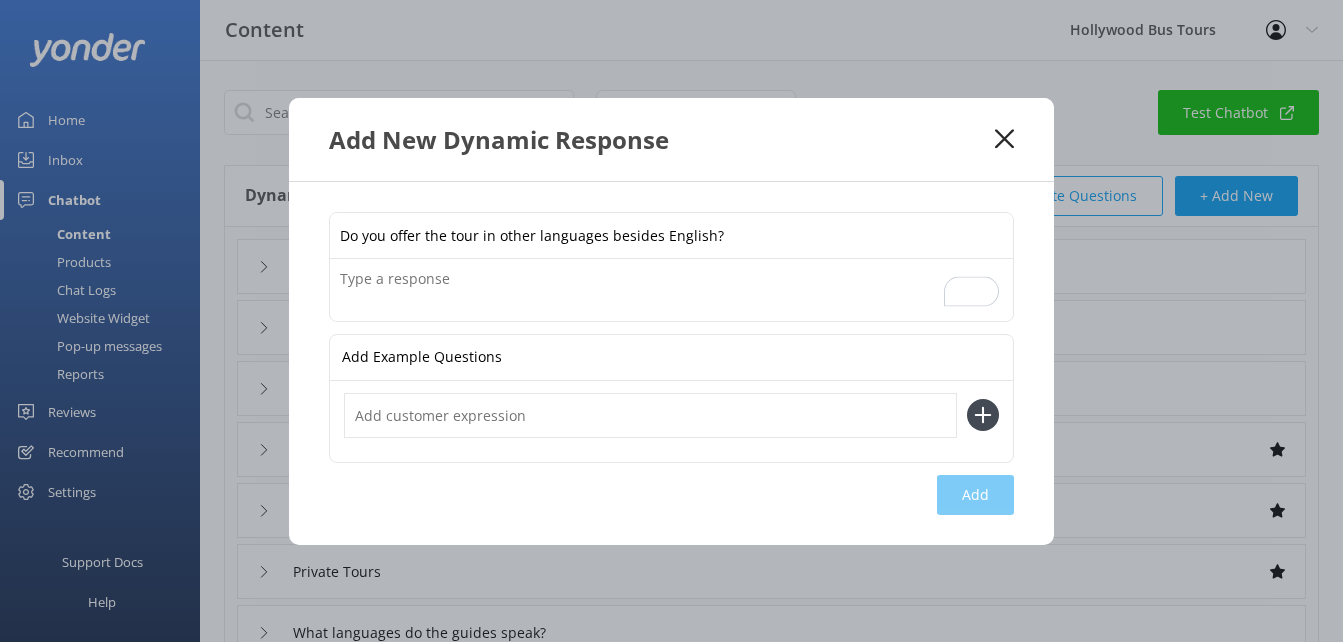 type on "Do you offer the tour in other languages besides English?" 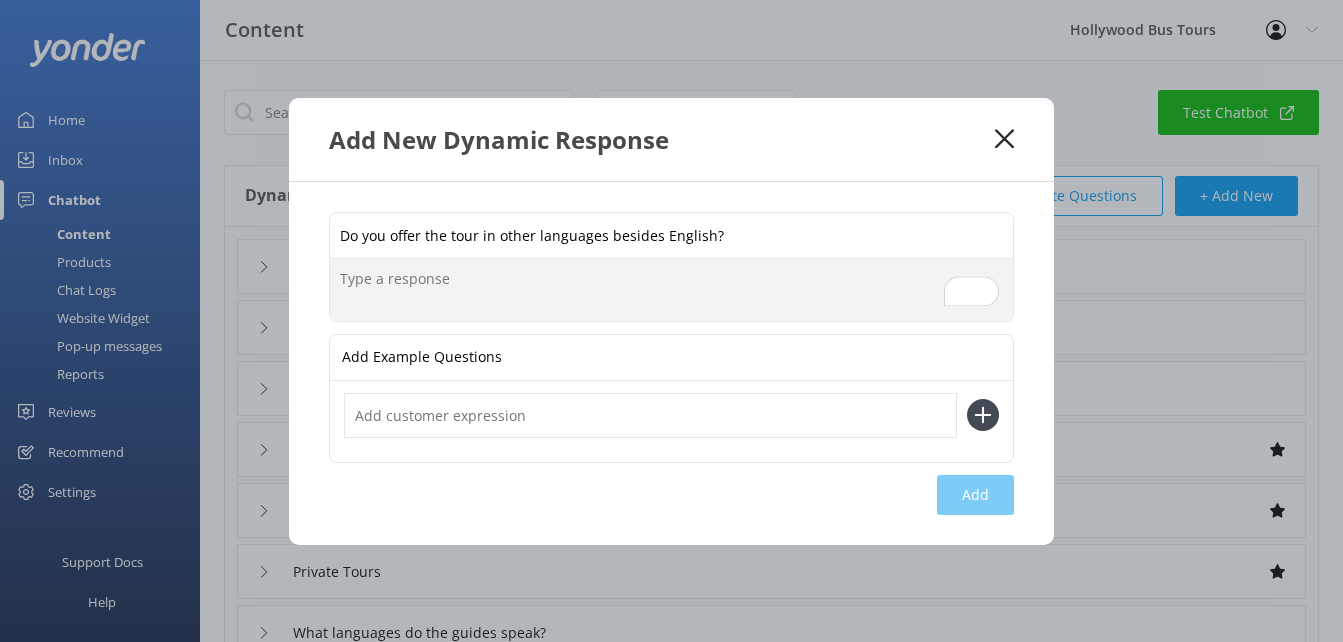 click at bounding box center (671, 290) 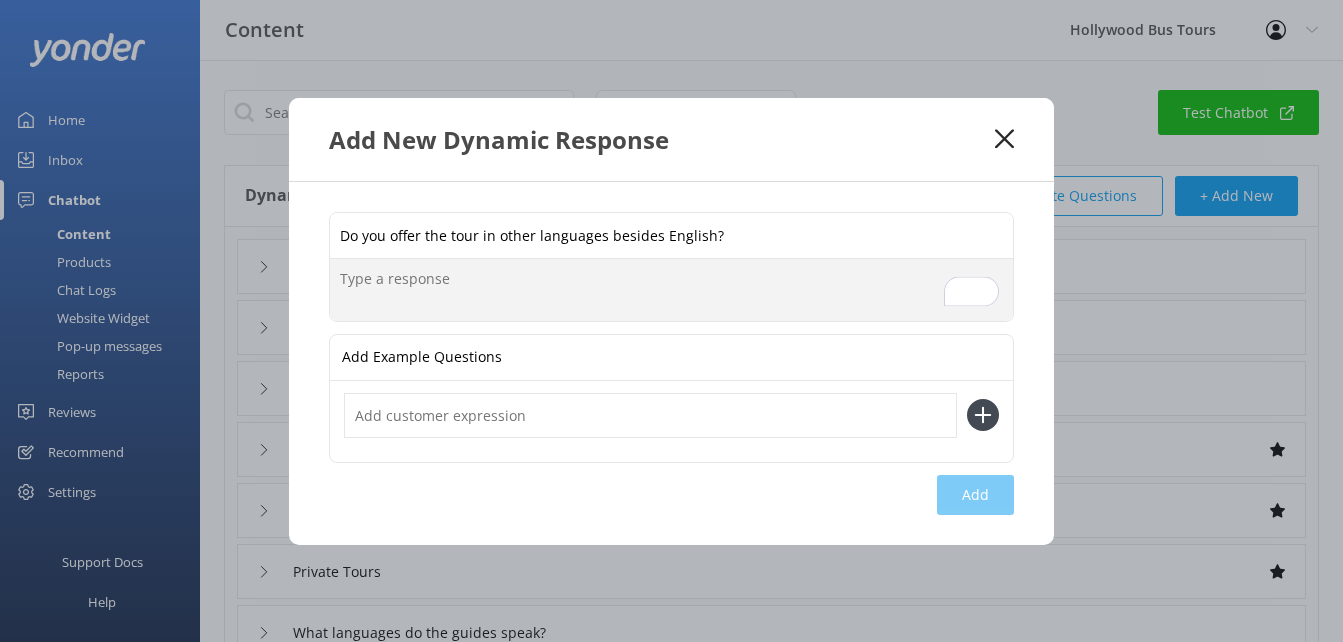 paste on "Yes! Our 5.5-hour tour departing from [GEOGRAPHIC_DATA] includes a pre-recorded audio guide available in 11 languages: English, Spanish, Portuguese, French, German, Russian, Italian, Catalan, Korean, Japanese, and Chinese. This lets you enjoy the tour in the language you’re most comfortable with." 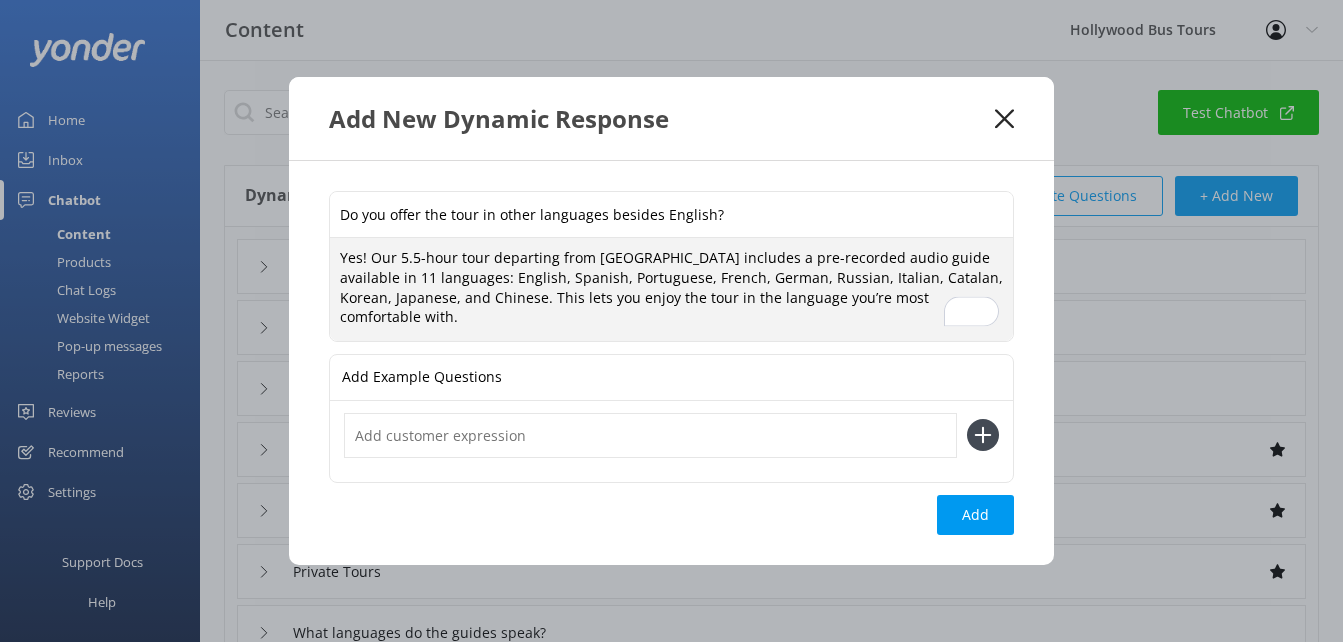 scroll, scrollTop: 5, scrollLeft: 0, axis: vertical 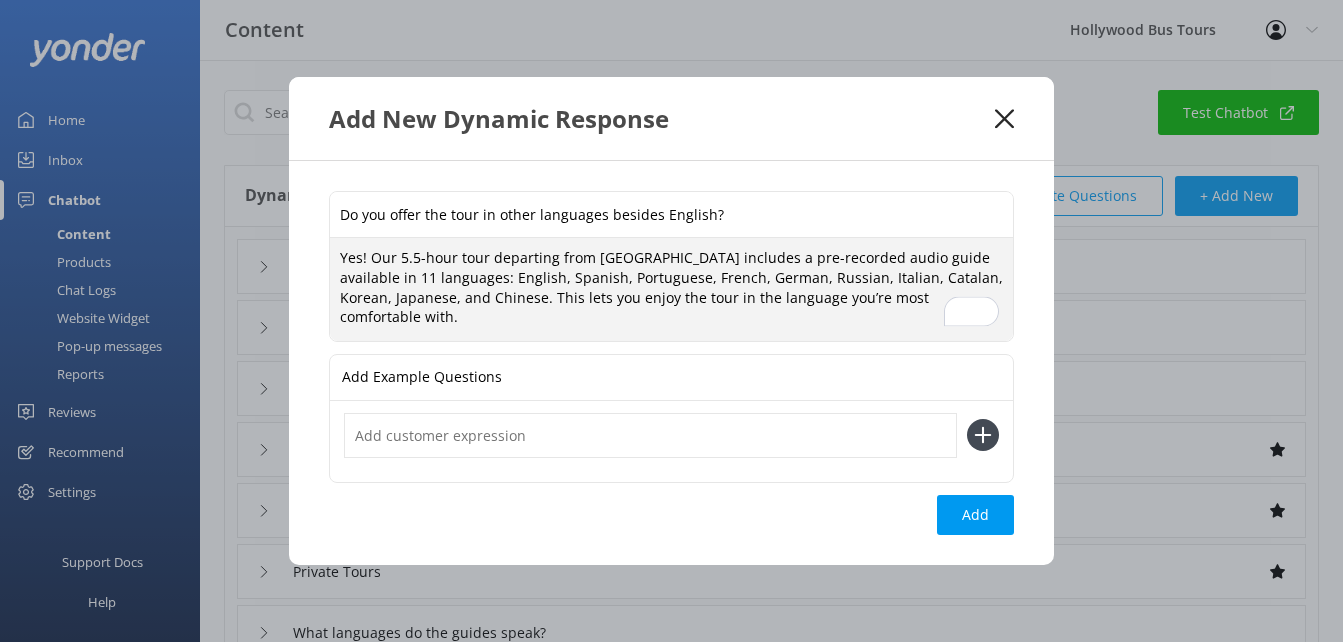 type on "Yes! Our 5.5-hour tour departing from [GEOGRAPHIC_DATA] includes a pre-recorded audio guide available in 11 languages: English, Spanish, Portuguese, French, German, Russian, Italian, Catalan, Korean, Japanese, and Chinese. This lets you enjoy the tour in the language you’re most comfortable with." 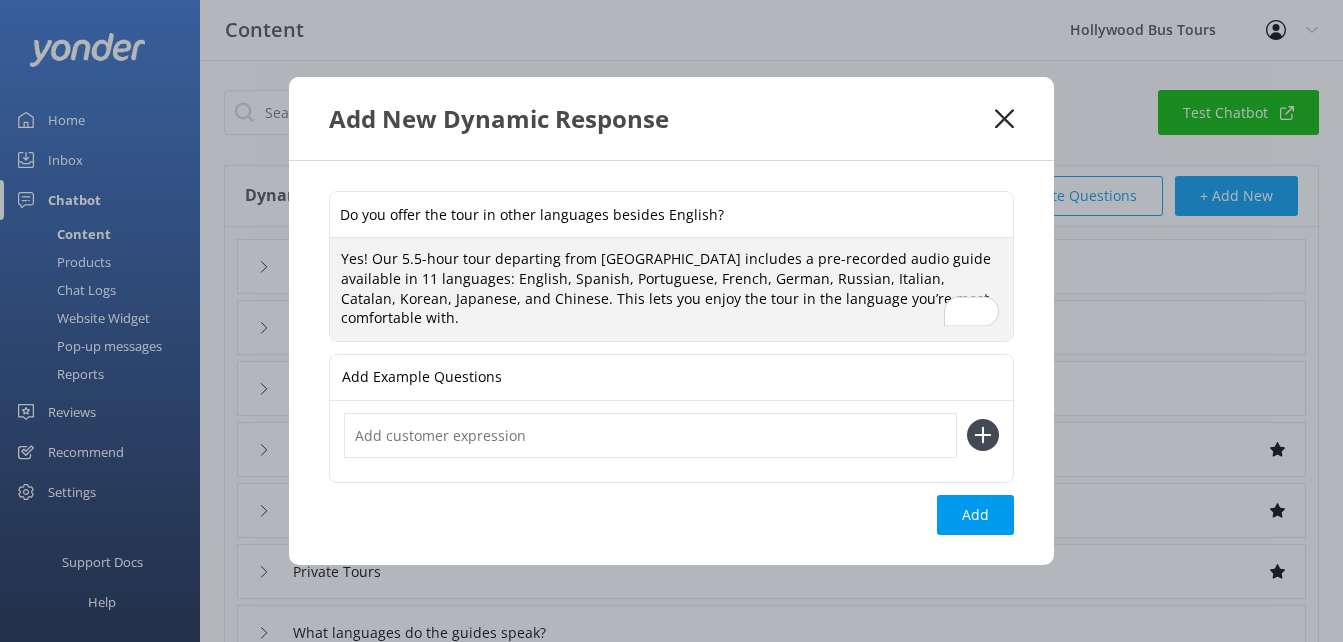 click on "Add Example Questions" at bounding box center (422, 377) 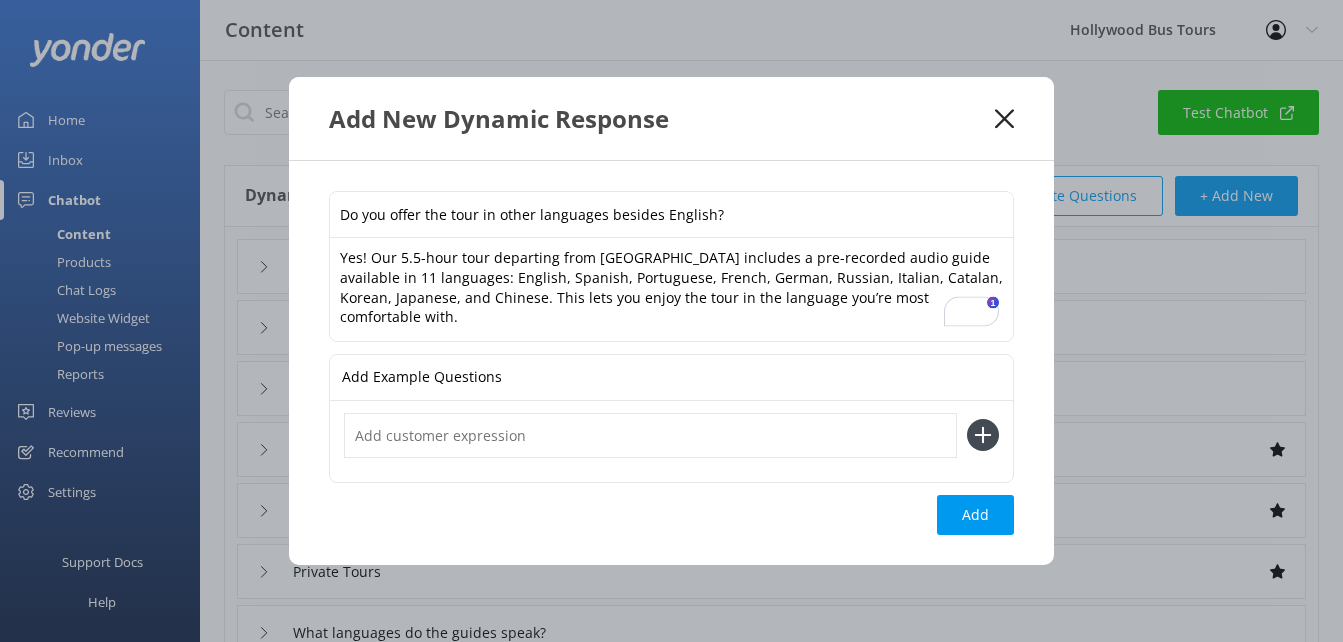 click at bounding box center [650, 435] 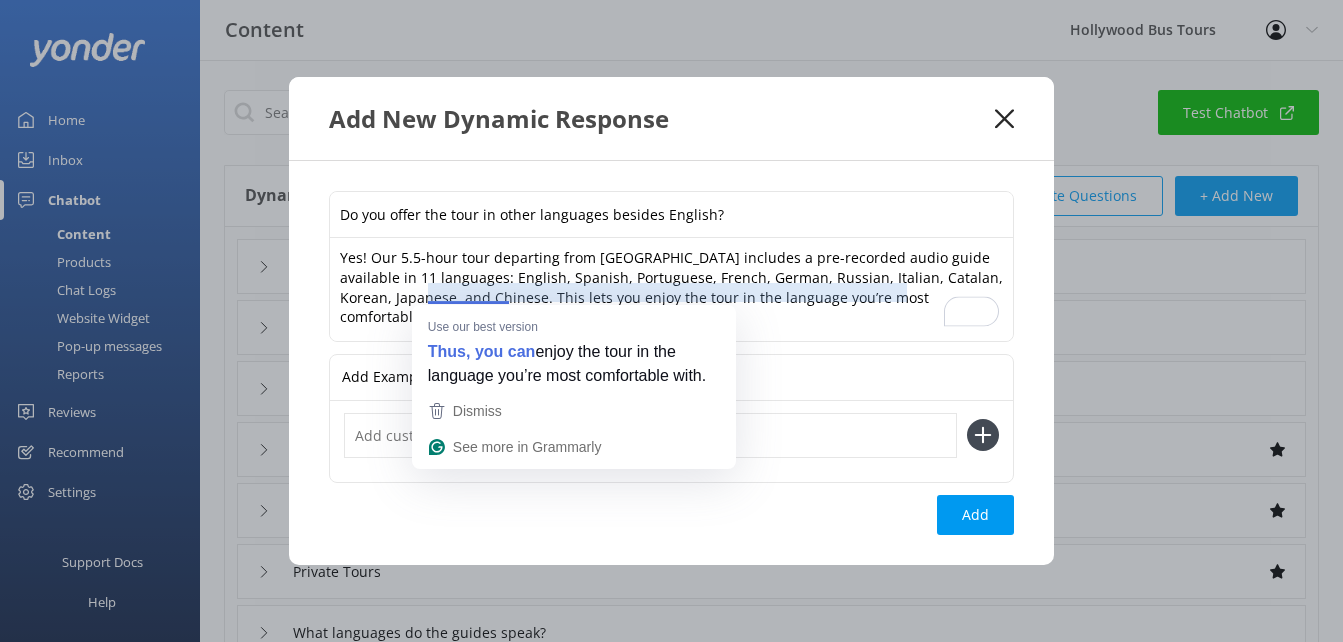 click on "Yes! Our 5.5-hour tour departing from [GEOGRAPHIC_DATA] includes a pre-recorded audio guide available in 11 languages: English, Spanish, Portuguese, French, German, Russian, Italian, Catalan, Korean, Japanese, and Chinese. This lets you enjoy the tour in the language you’re most comfortable with." at bounding box center (671, 289) 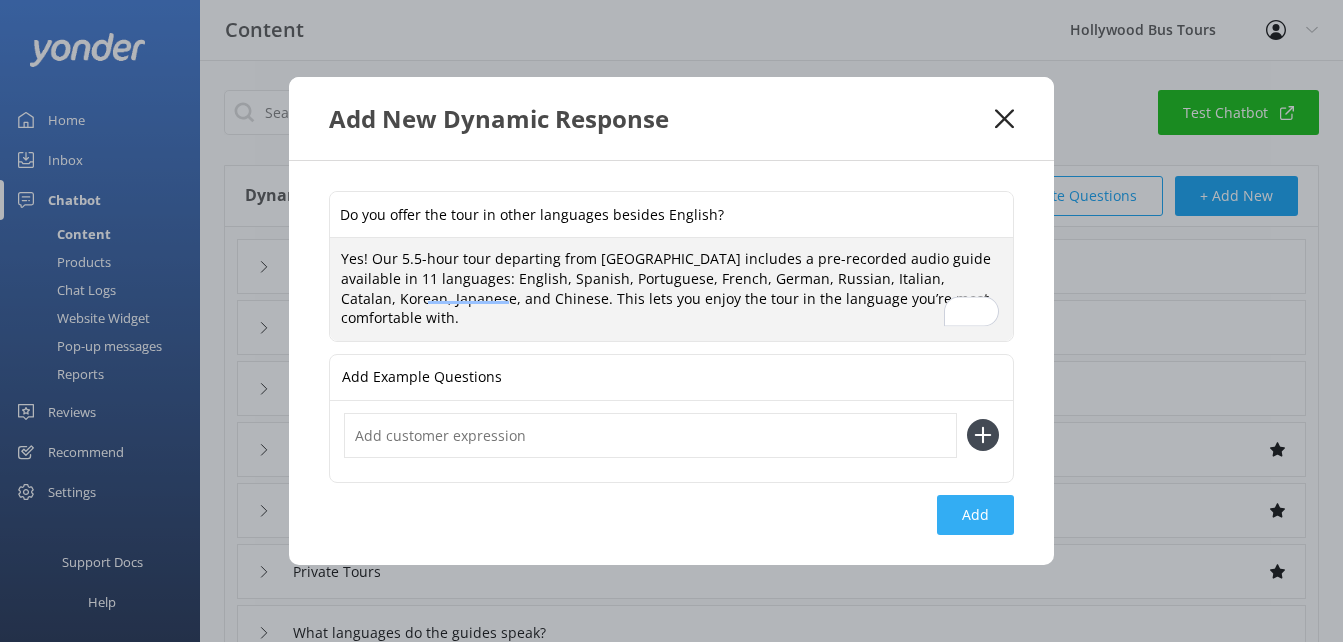 click on "Add" at bounding box center [975, 515] 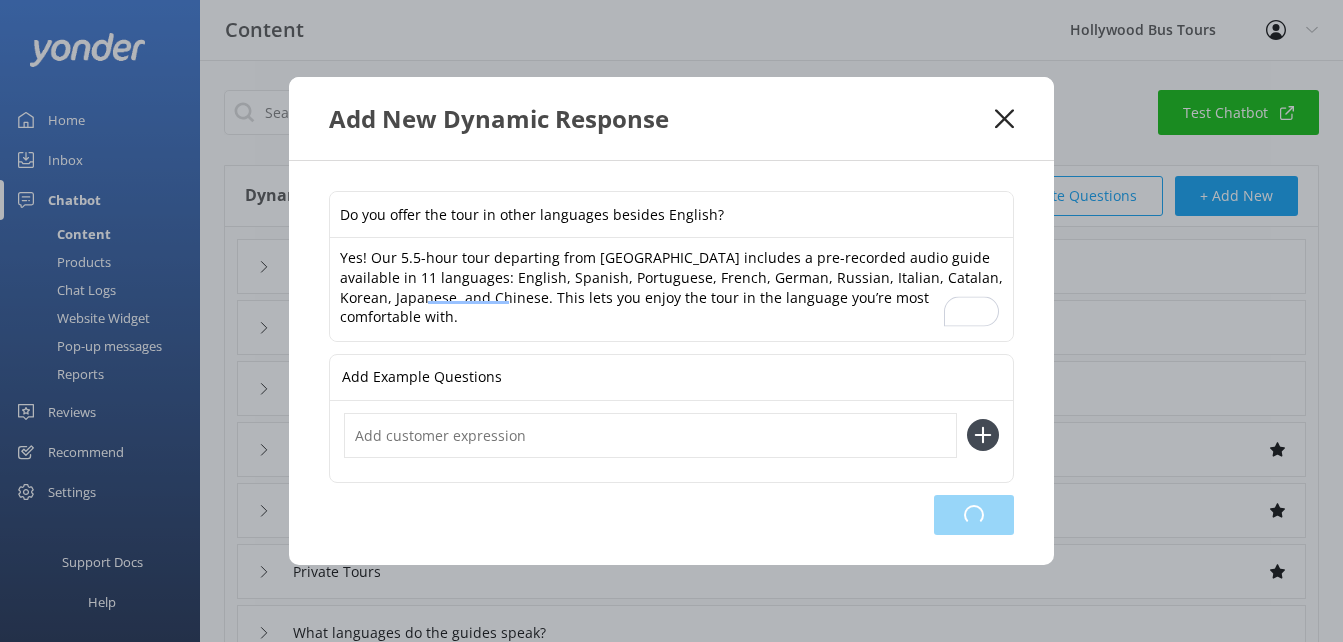type on "Do you offer the tour in other languages besides English?" 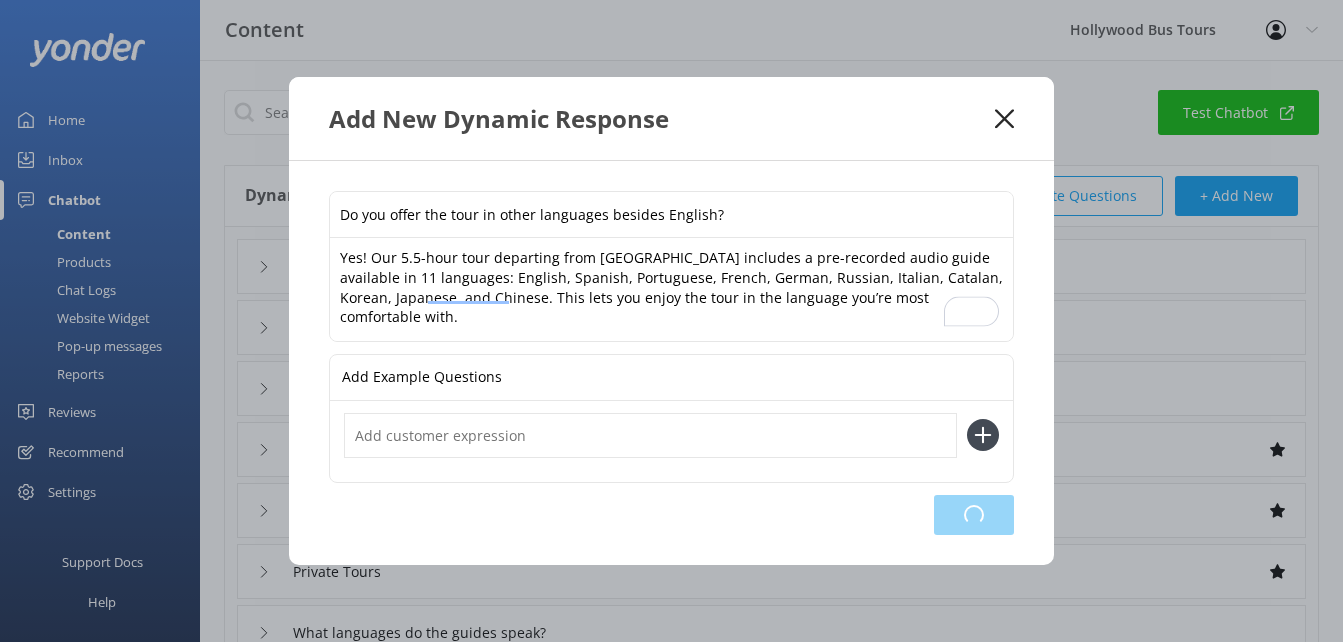 type on "Half day tour 1130am can be started from [GEOGRAPHIC_DATA][PERSON_NAME]?" 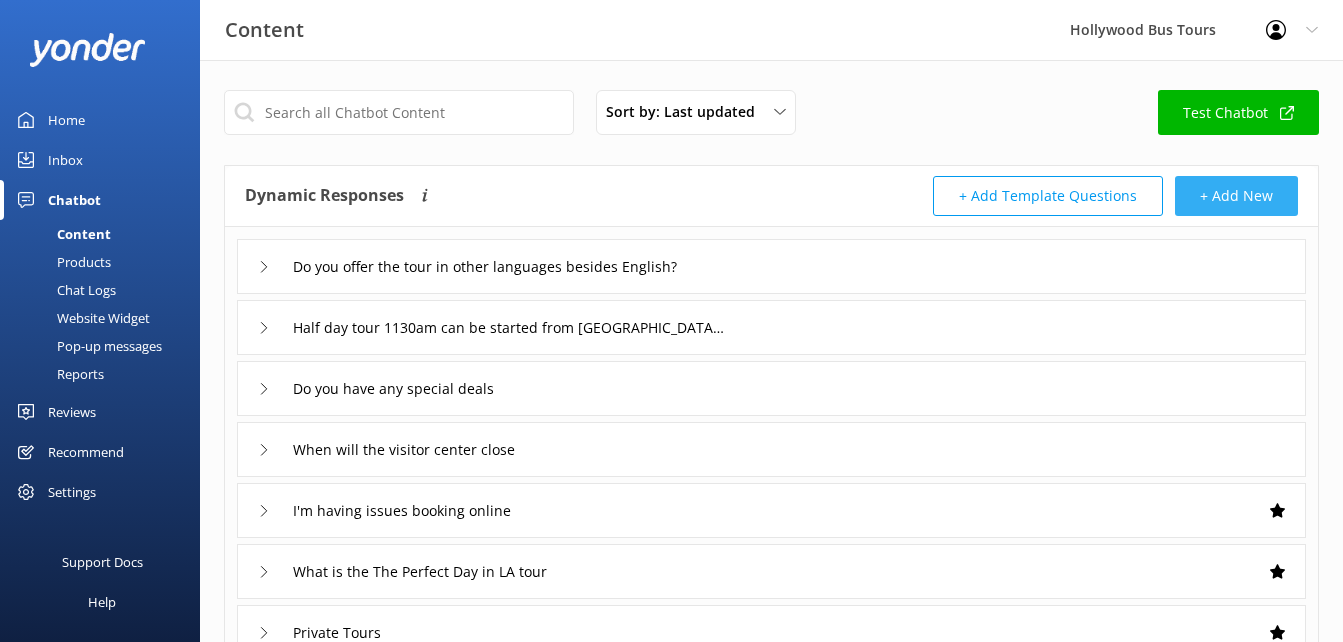 click on "+ Add New" at bounding box center [1236, 196] 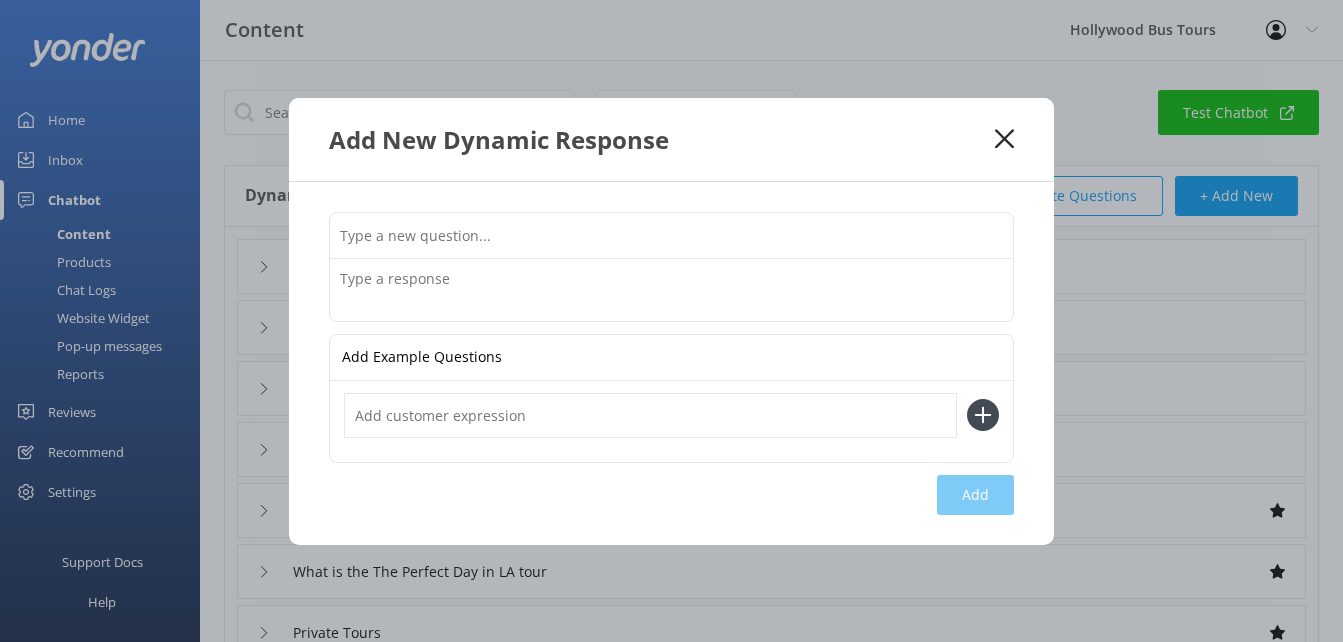 click at bounding box center [671, 235] 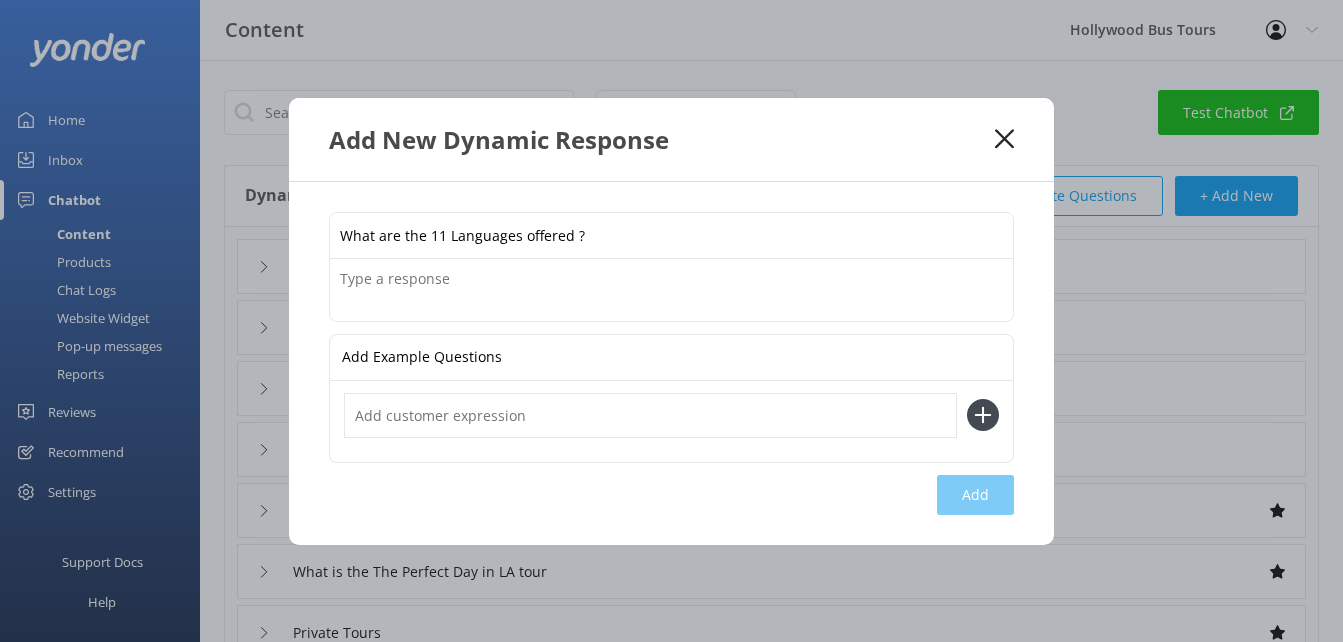 type on "What are the 11 Languages offered ?" 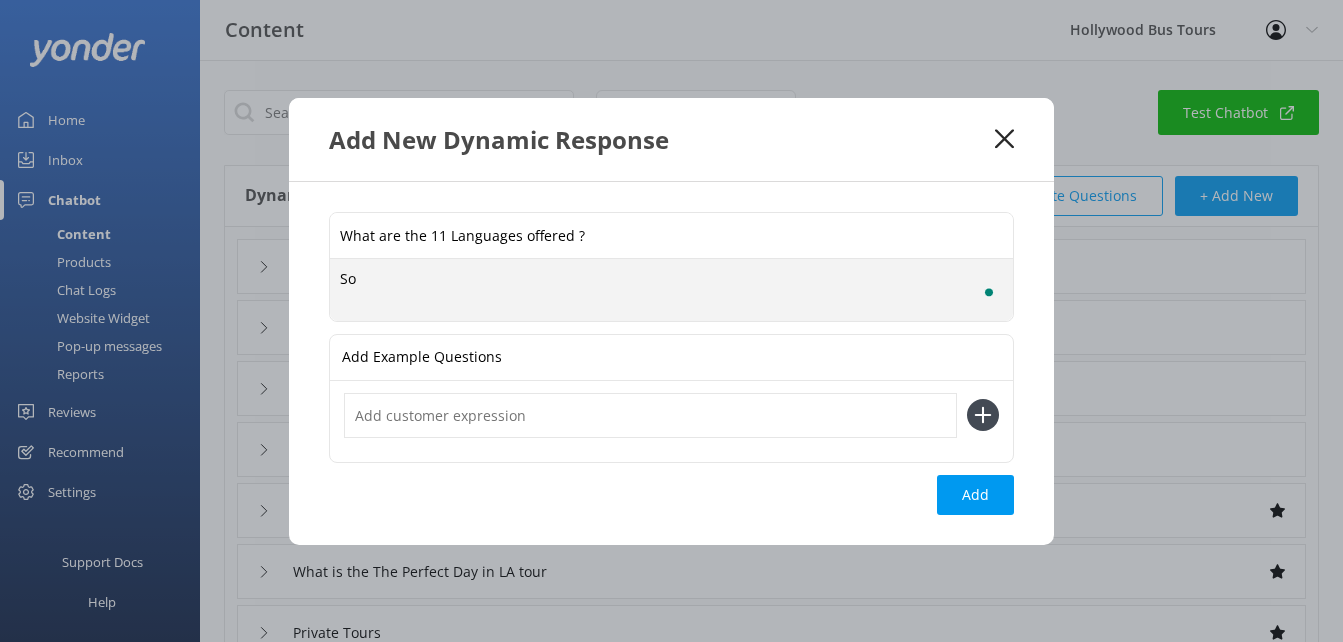 type on "S" 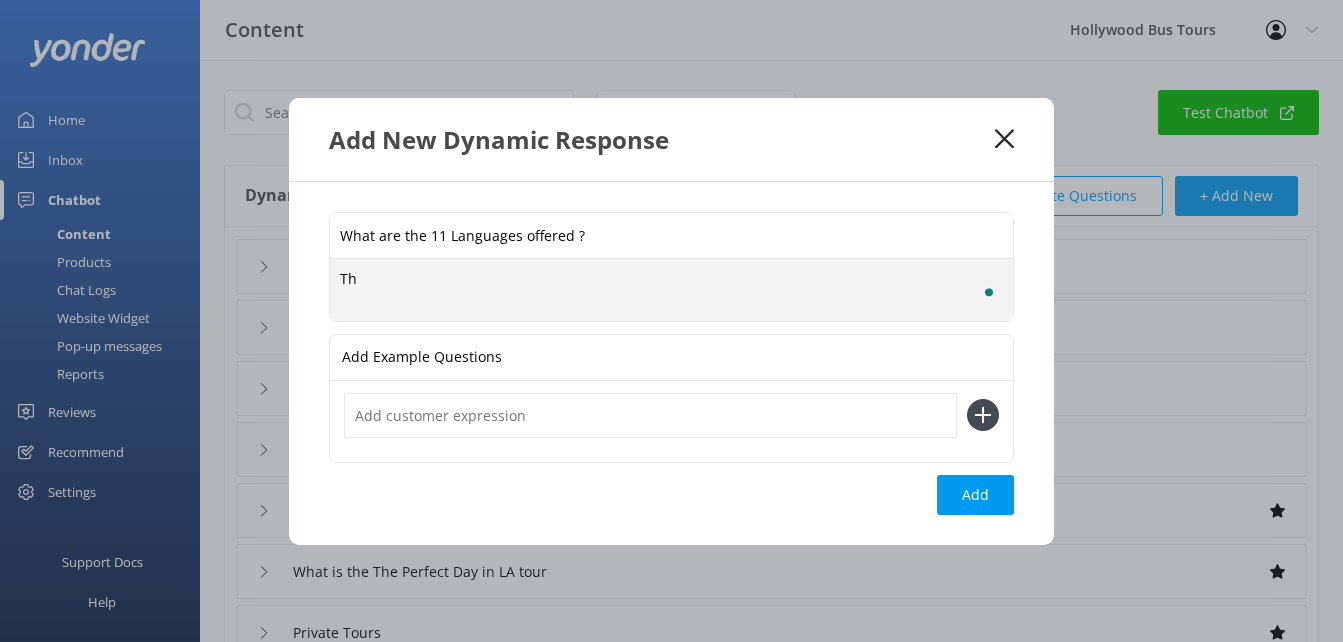 type on "T" 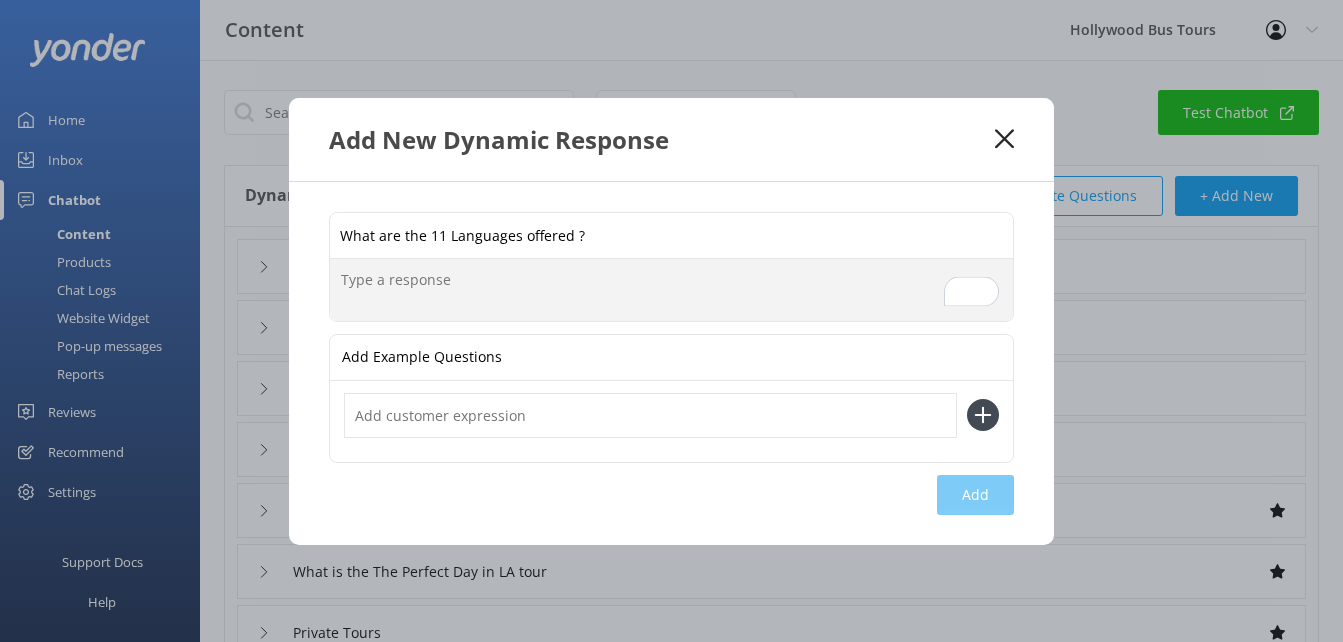 click on "What are the 11 Languages offered ?" at bounding box center [671, 235] 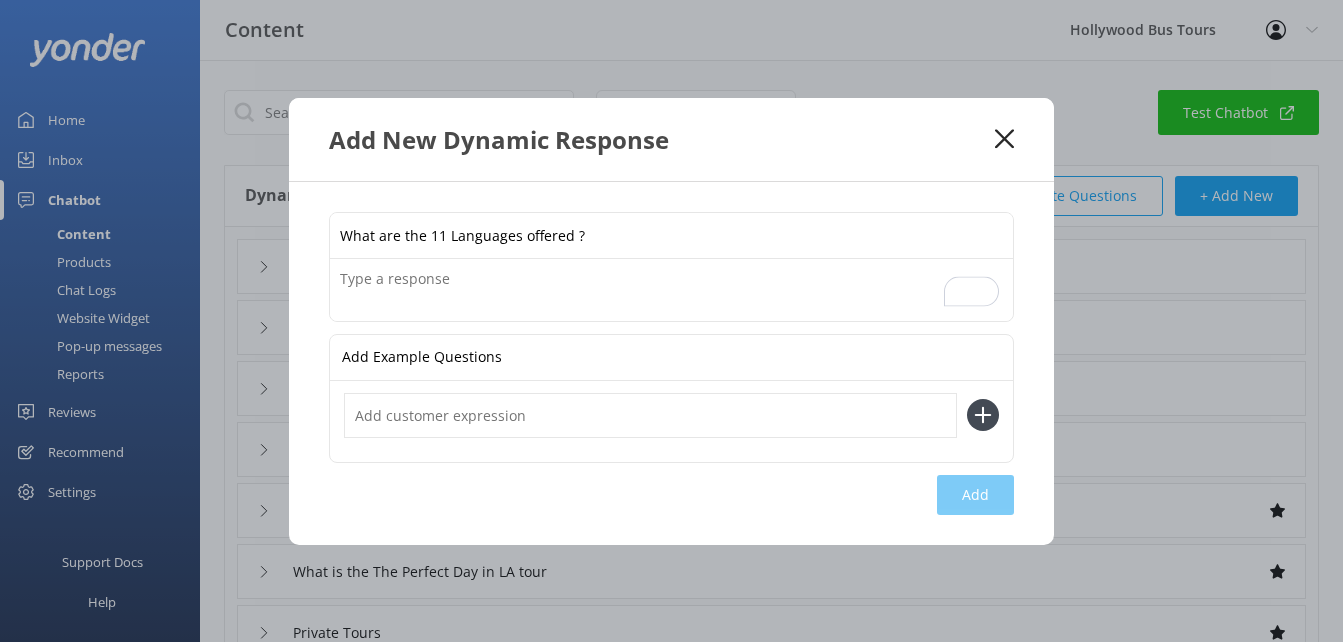 click on "What are the 11 Languages offered ?" at bounding box center [671, 235] 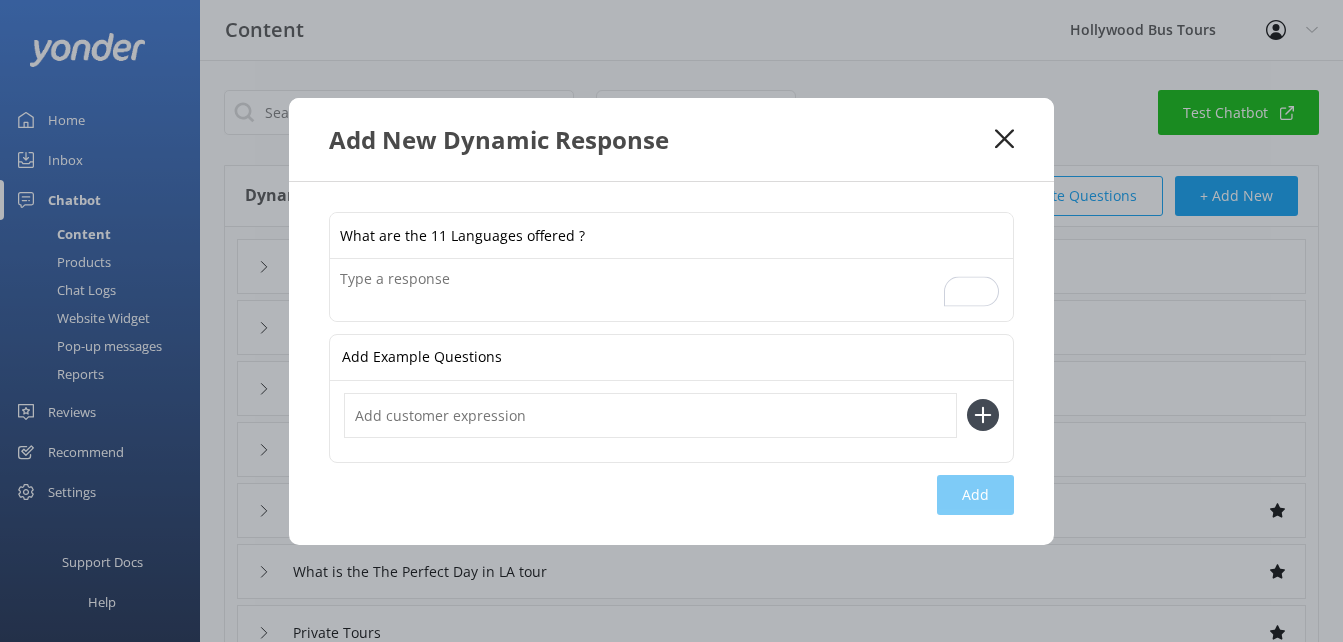 click at bounding box center (671, 290) 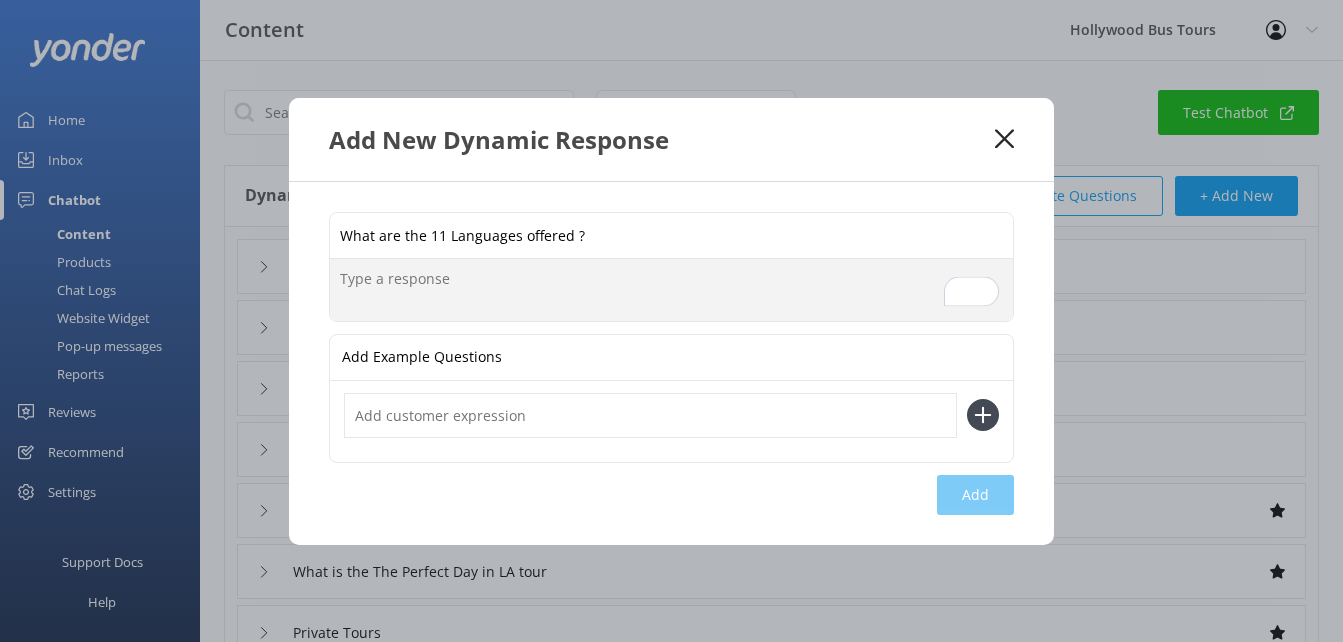 paste on "We offer the pre-recorded audio guide in the following languages: English, Spanish, Portuguese, French, German, Russian, Italian, Catalan, Korean, Japanese, and Chinese." 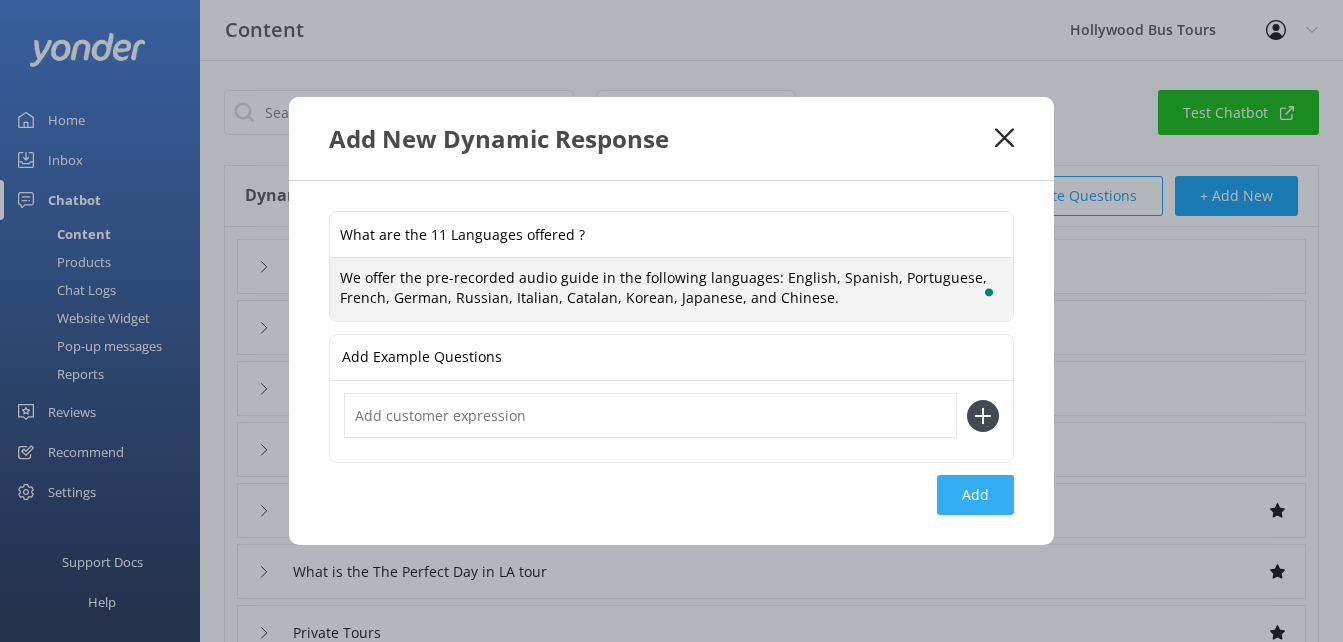 type on "We offer the pre-recorded audio guide in the following languages: English, Spanish, Portuguese, French, German, Russian, Italian, Catalan, Korean, Japanese, and Chinese." 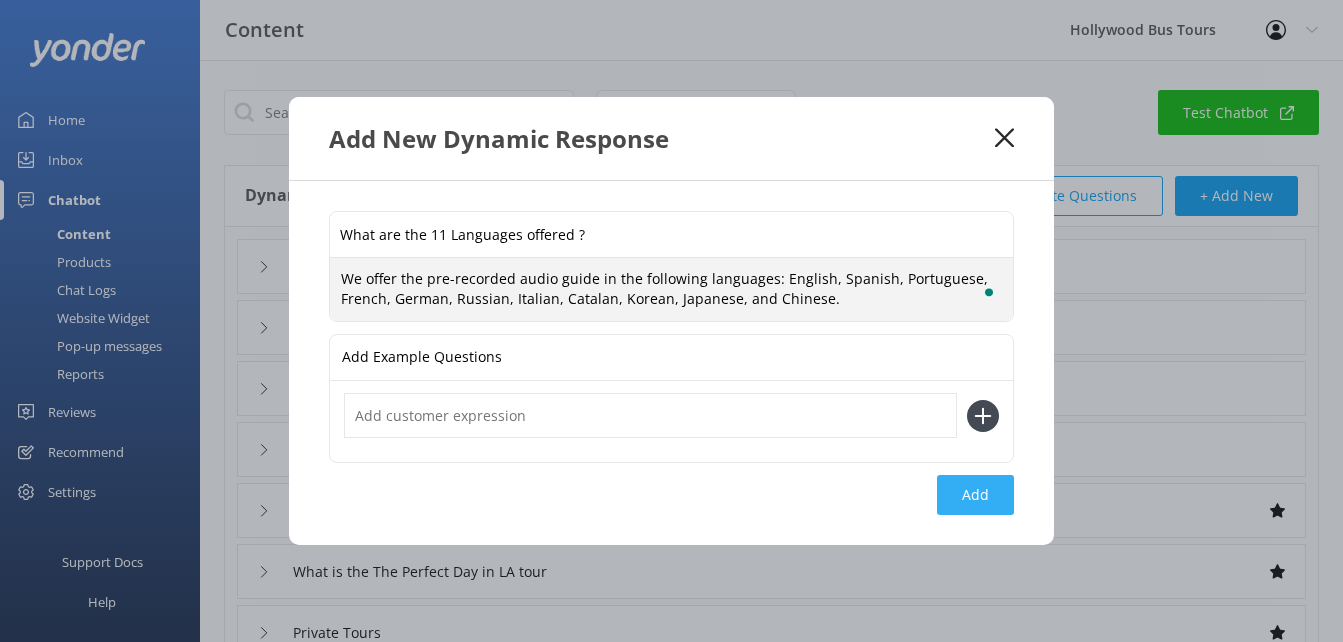 click on "Add" at bounding box center [975, 495] 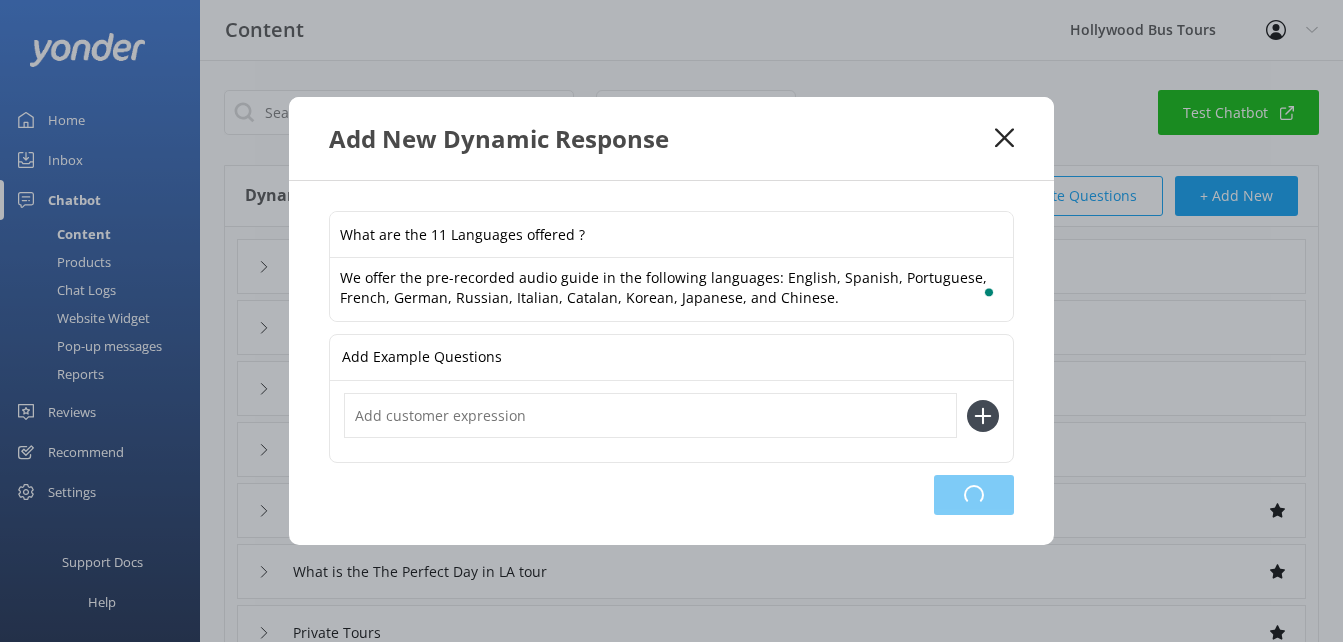 type on "What are the 11 Languages offered ?" 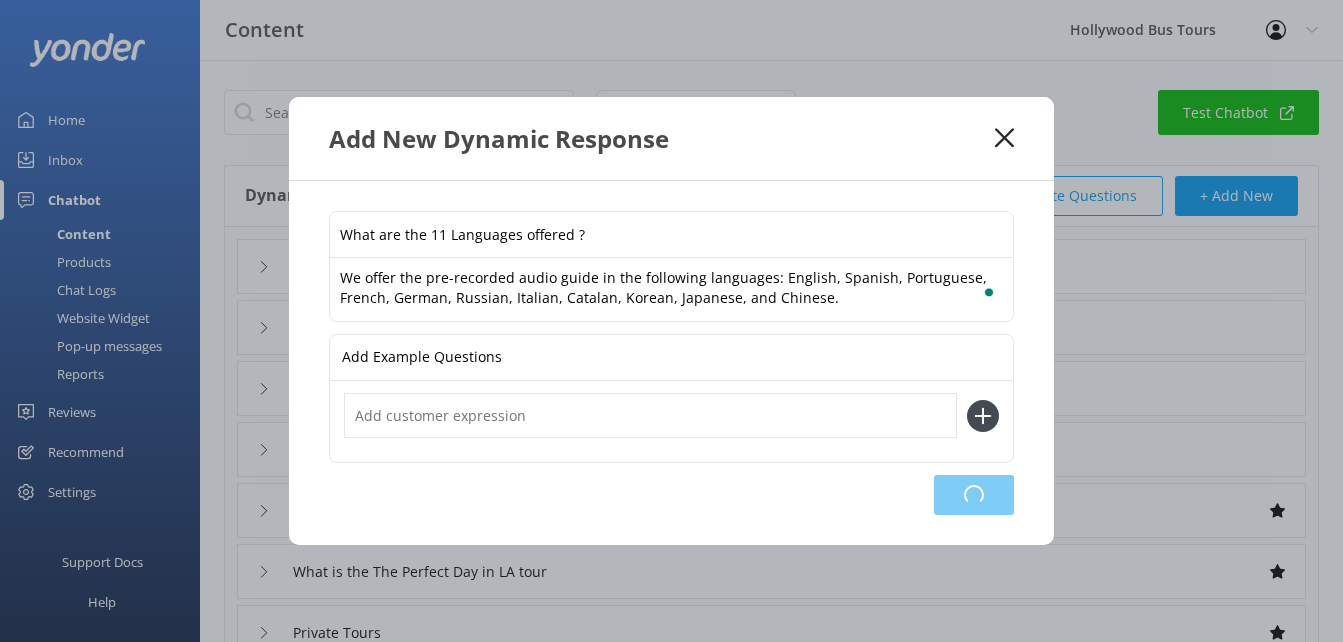 type on "Do you offer the tour in other languages besides English?" 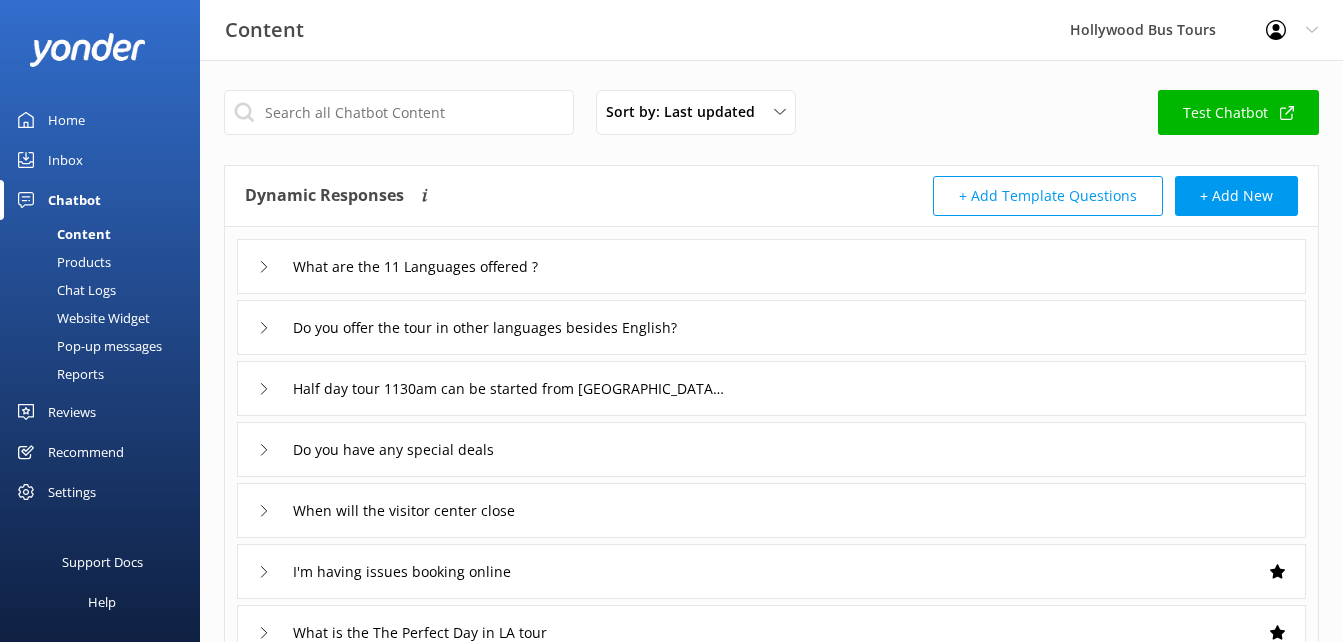 click on "Inbox" at bounding box center (100, 160) 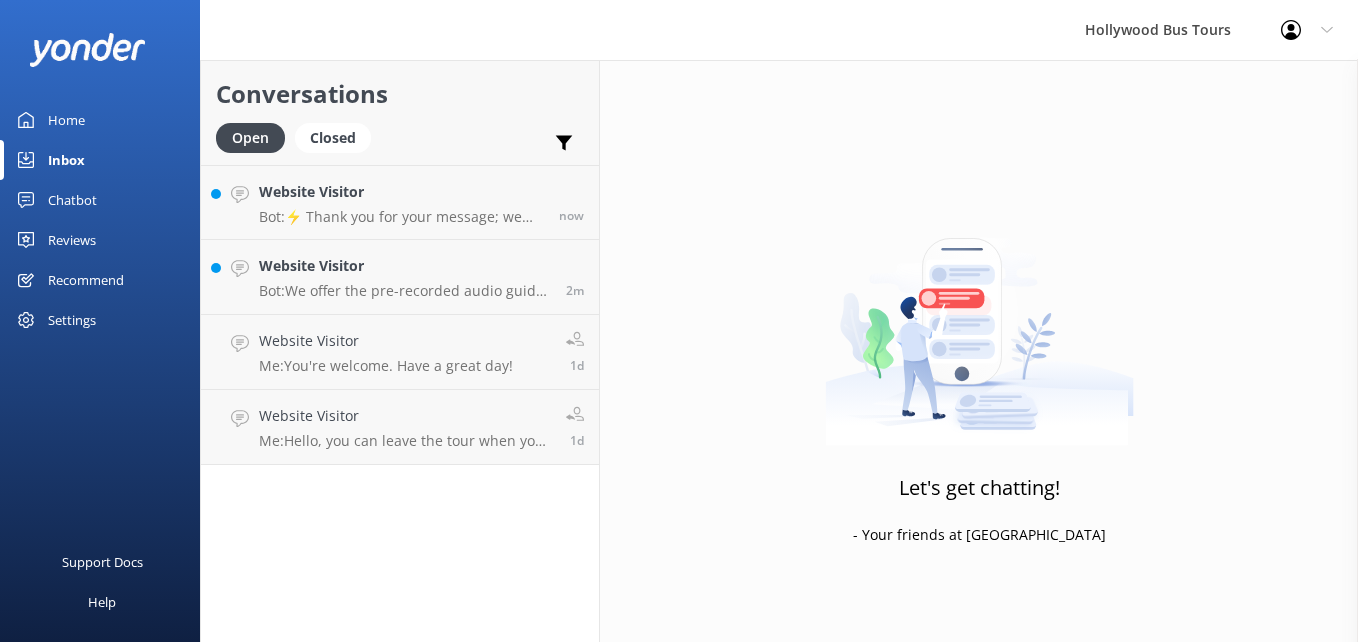 click on "Chatbot" at bounding box center [100, 200] 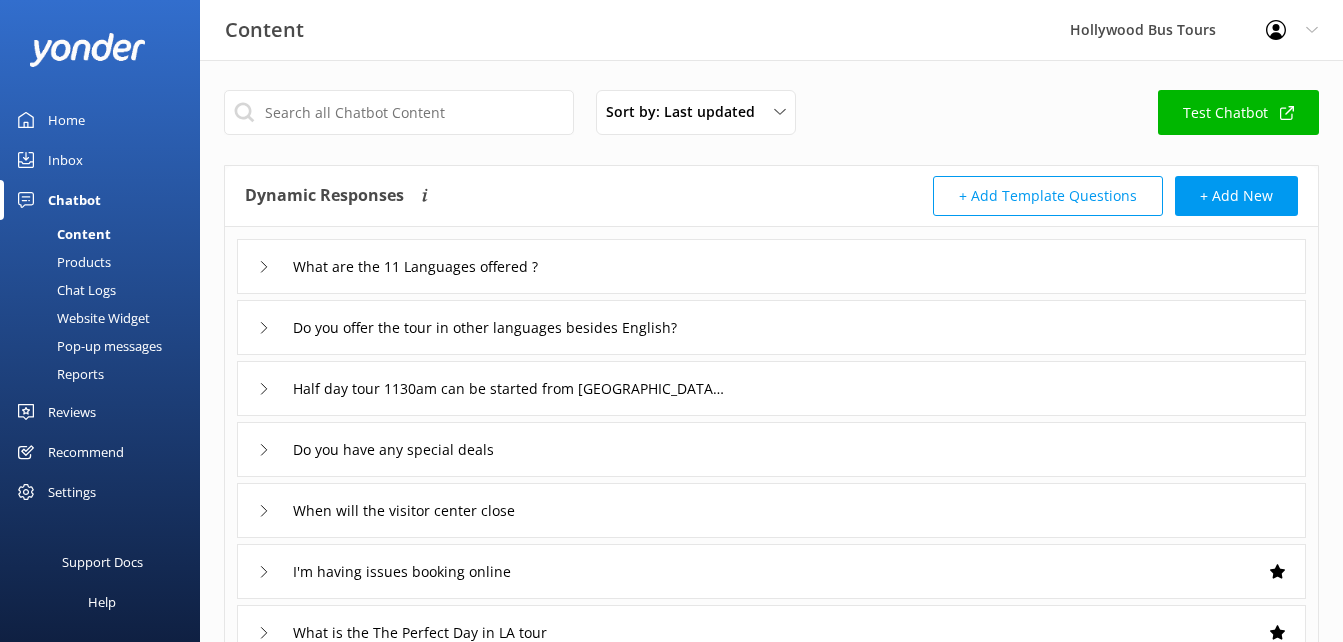 click on "Inbox" at bounding box center (100, 160) 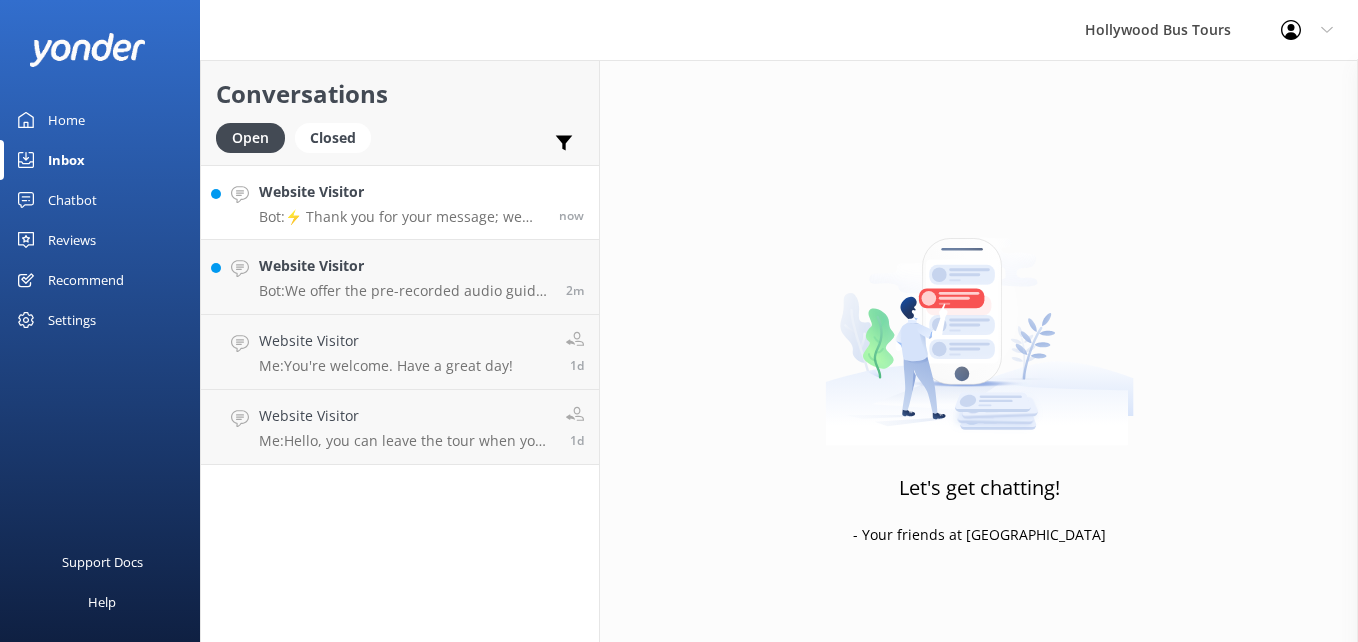 click on "Bot:  ⚡ Thank you for your message; we are connecting you to a team member who will be with you shortly." at bounding box center [401, 217] 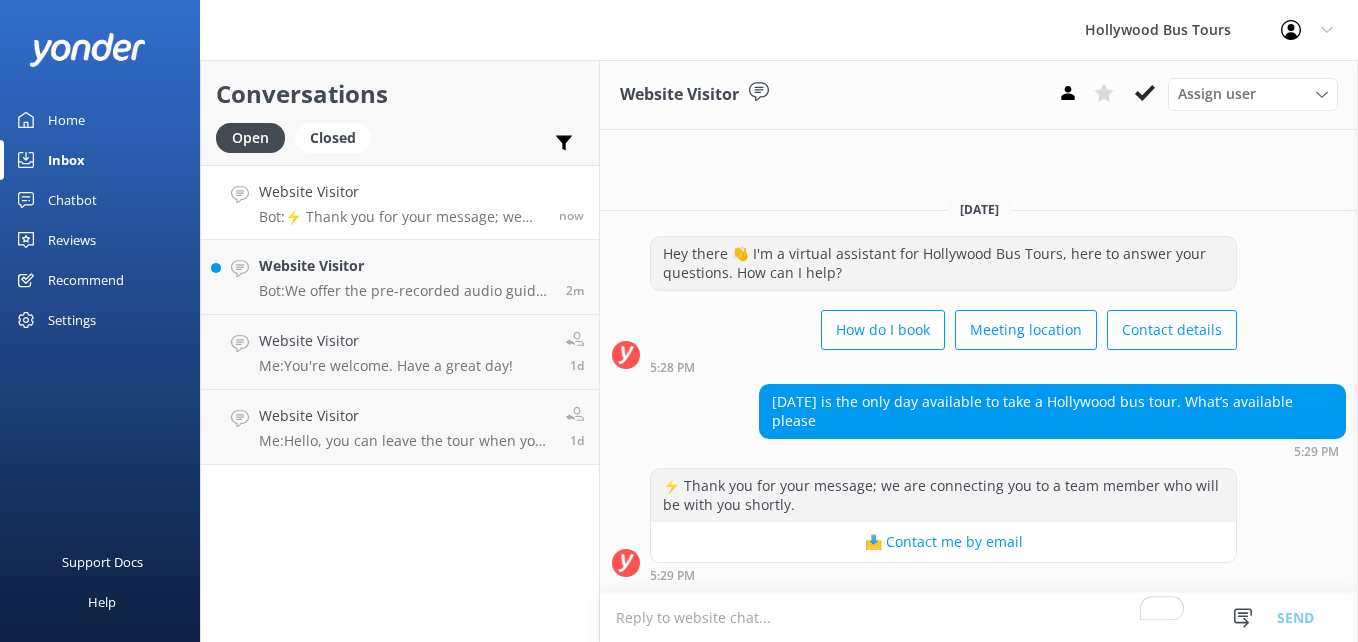 click at bounding box center [979, 617] 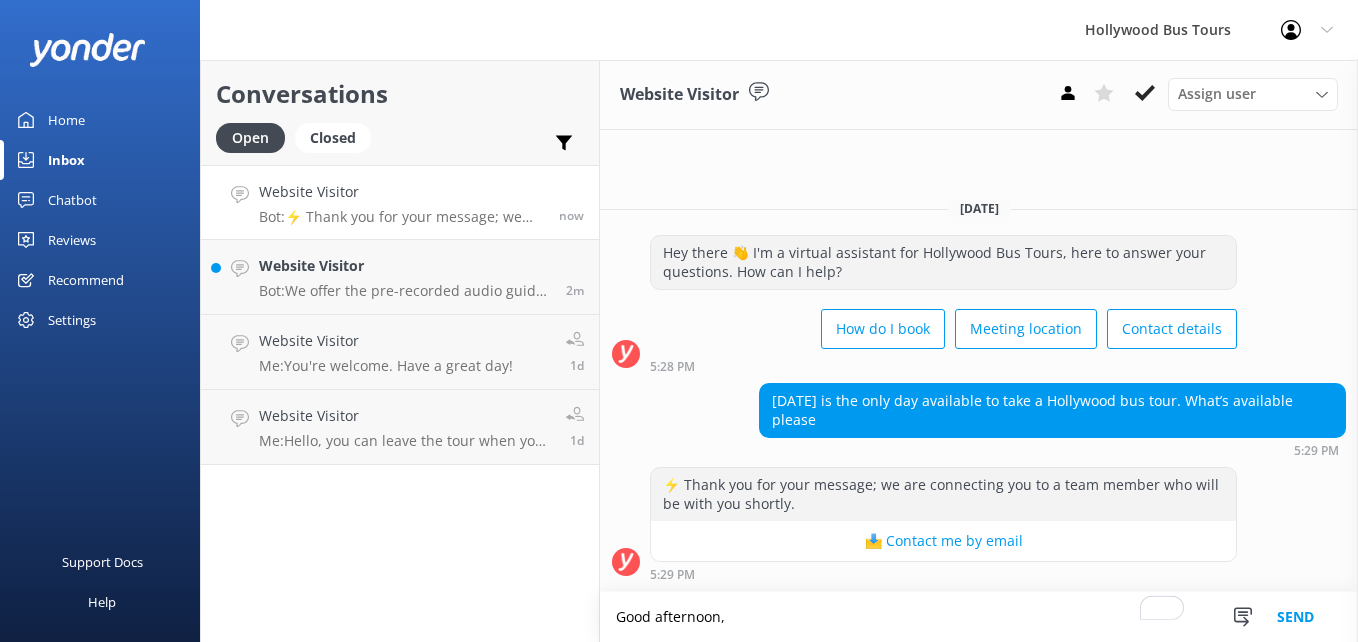 type on "Good afternoon," 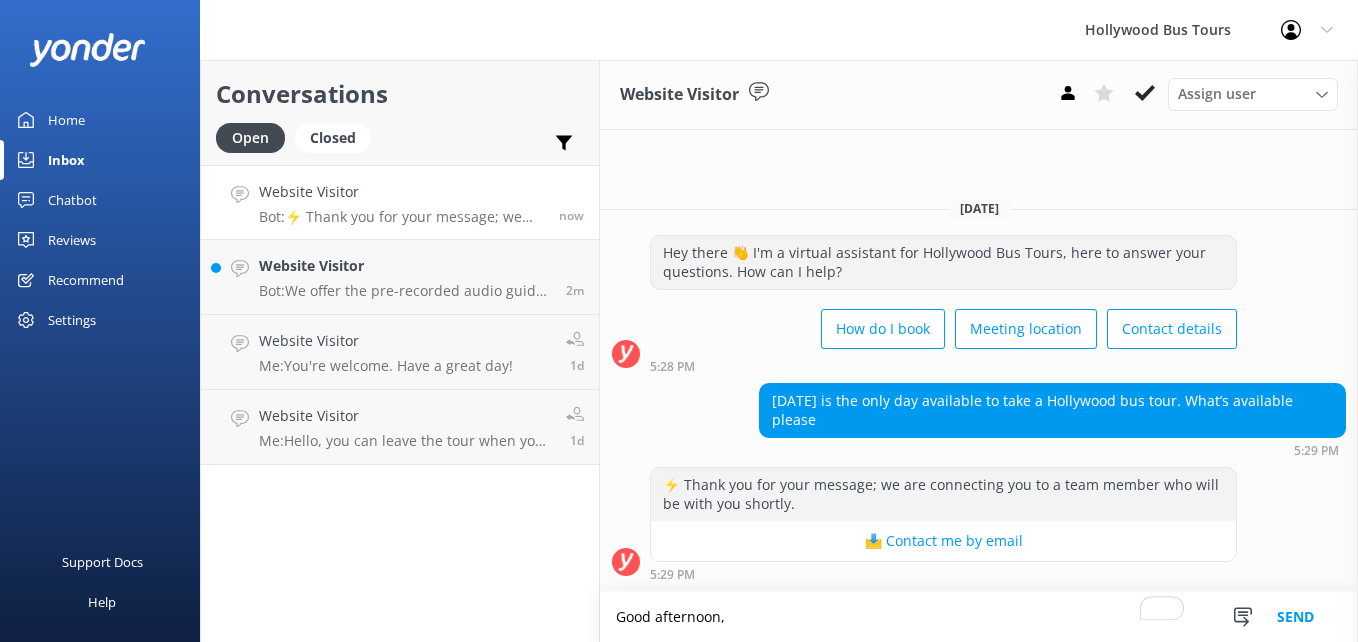 scroll, scrollTop: 0, scrollLeft: 0, axis: both 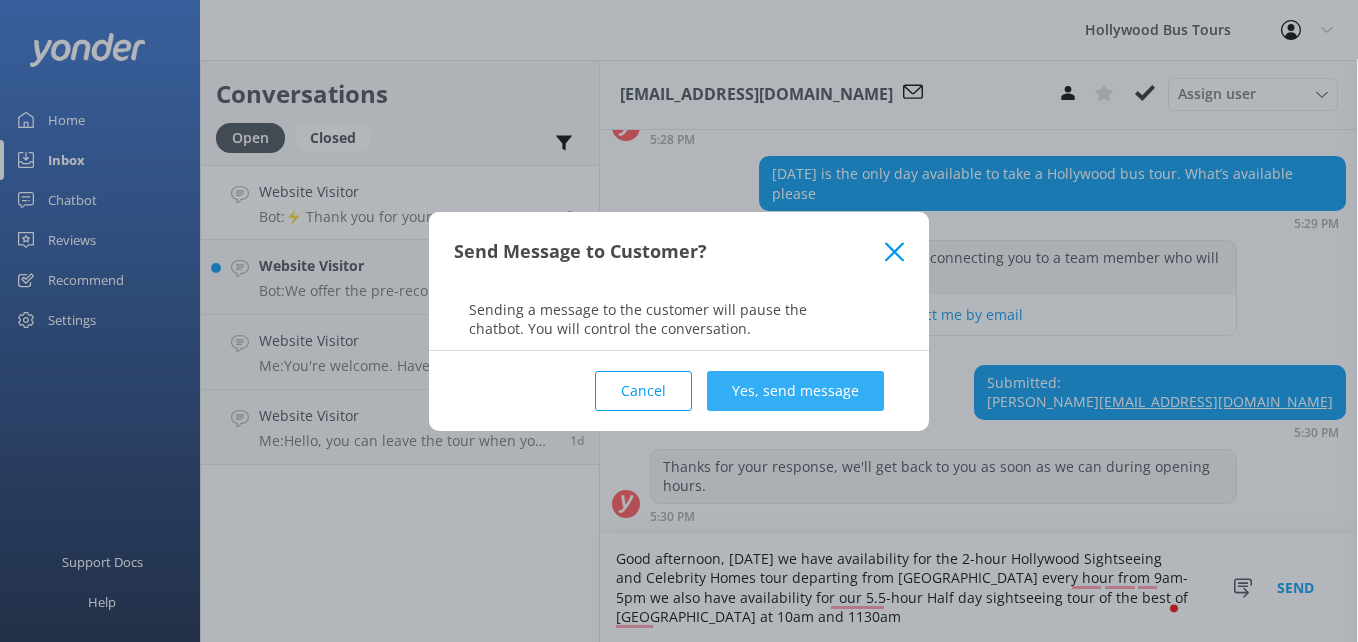 type on "Good afternoon, tomorrow we have availability for the 2-hour Hollywood Sightseeing and Celebrity Homes tour departing from Hollywood every hour from 9am-5pm we also have availability for our 5.5-hour Half day sightseeing tour of the best of Los Angeles at 10am and 1130am" 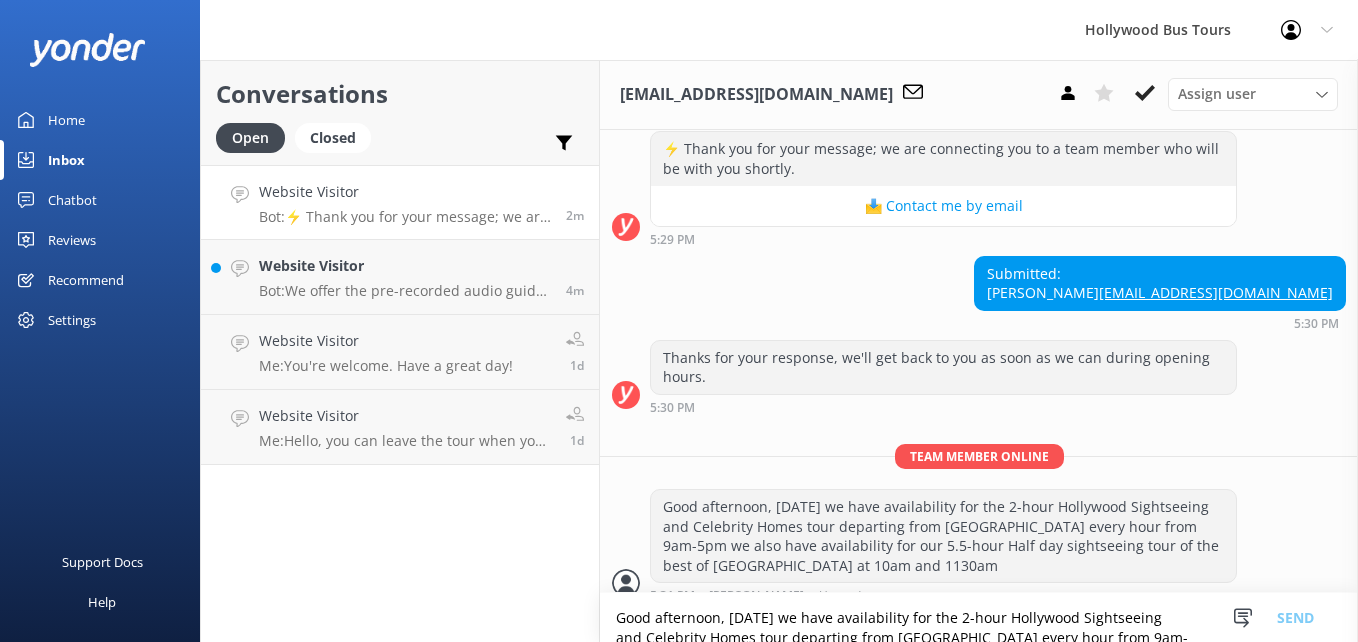 scroll, scrollTop: 323, scrollLeft: 0, axis: vertical 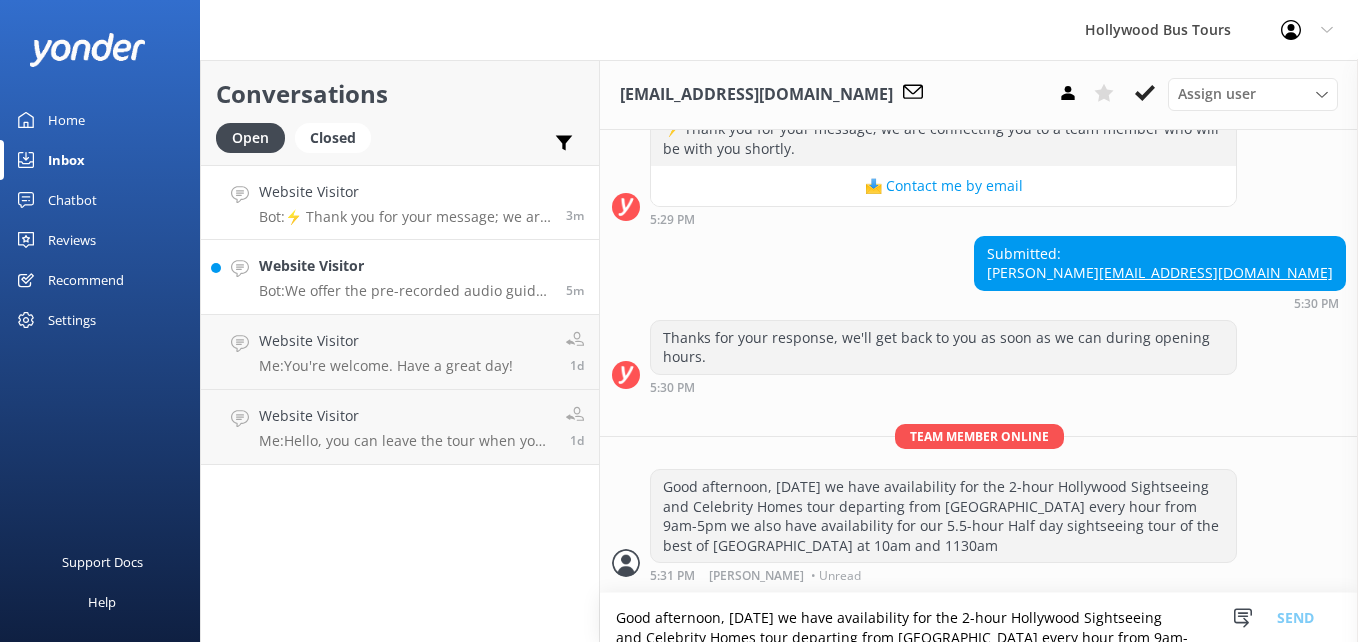 click on "Bot:  We offer the pre-recorded audio guide in the following languages: English, Spanish, Portuguese, French, German, Russian, Italian, Catalan, Korean, Japanese, and Chinese." at bounding box center (405, 291) 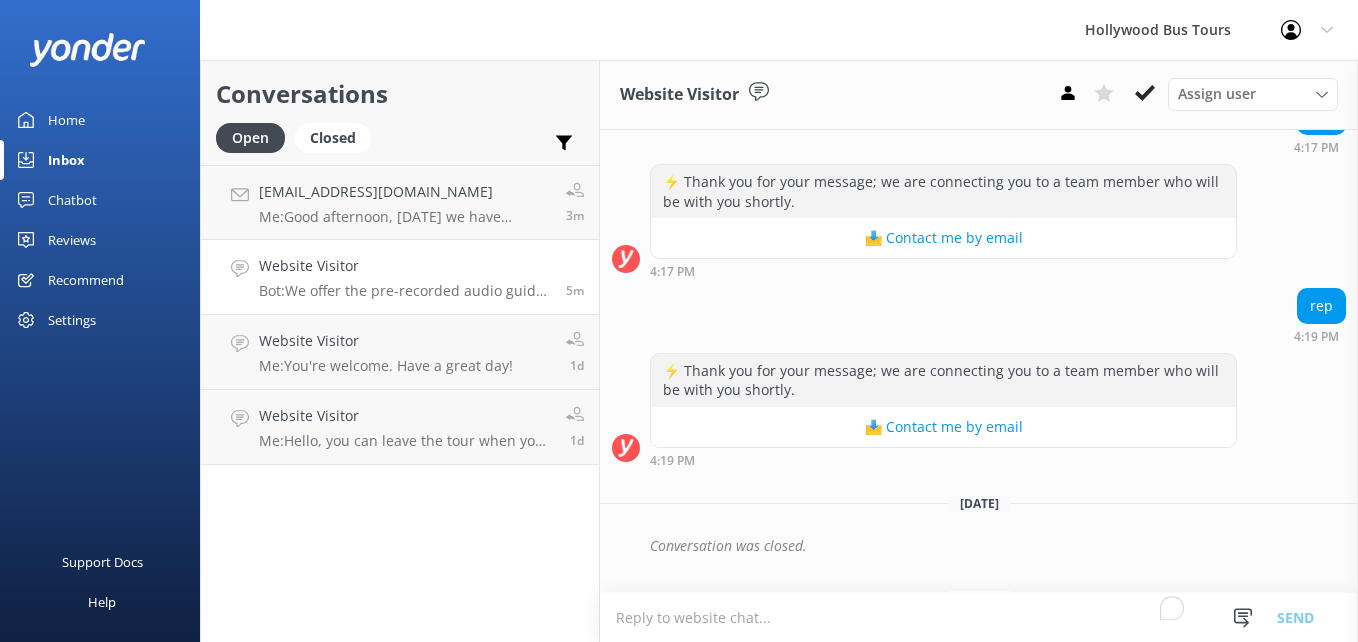 scroll, scrollTop: 2867, scrollLeft: 0, axis: vertical 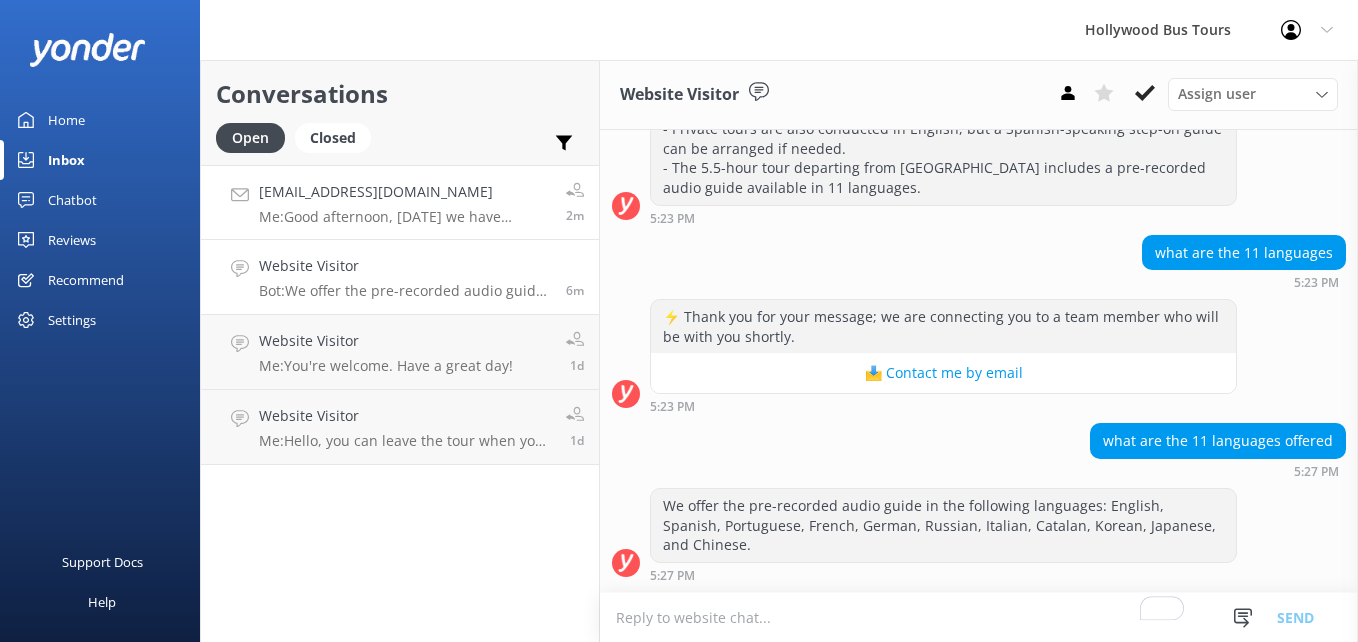 click on "mickijoell@charter.net Me:  Good afternoon, tomorrow we have availability for the 2-hour Hollywood Sightseeing and Celebrity Homes tour departing from Hollywood every hour from 9am-5pm we also have availability for our 5.5-hour Half day sightseeing tour of the best of Los Angeles at 10am and 1130am 2m" at bounding box center (400, 202) 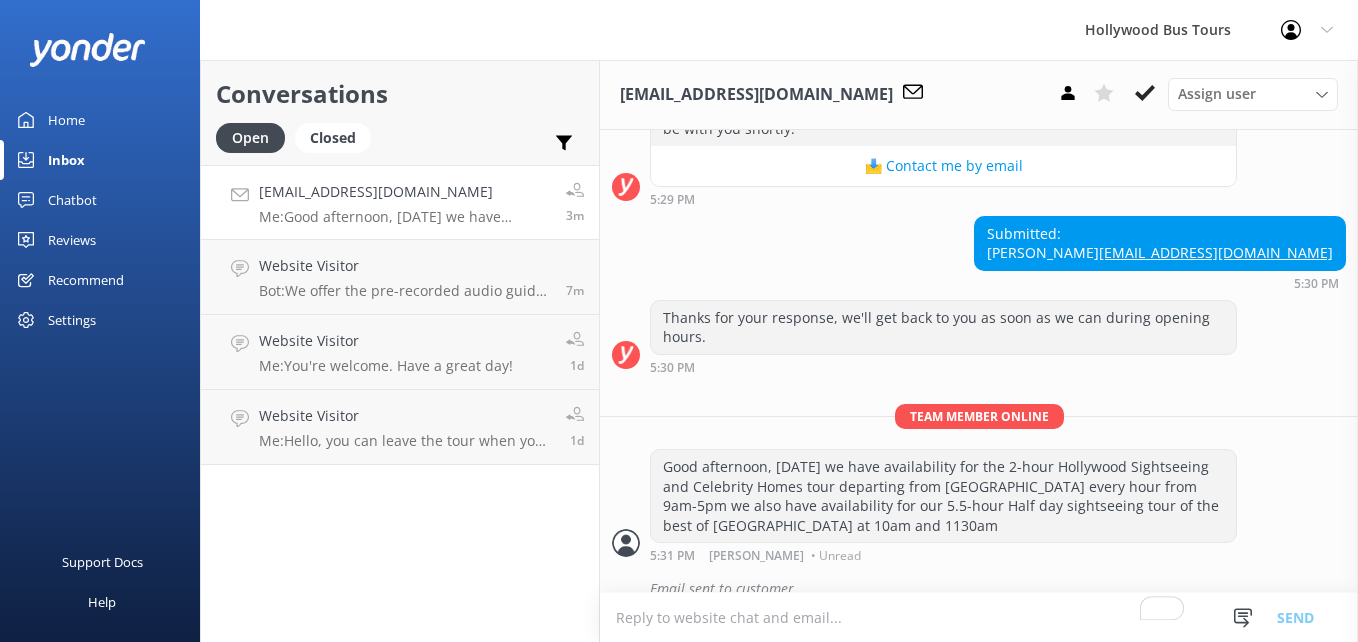 scroll, scrollTop: 367, scrollLeft: 0, axis: vertical 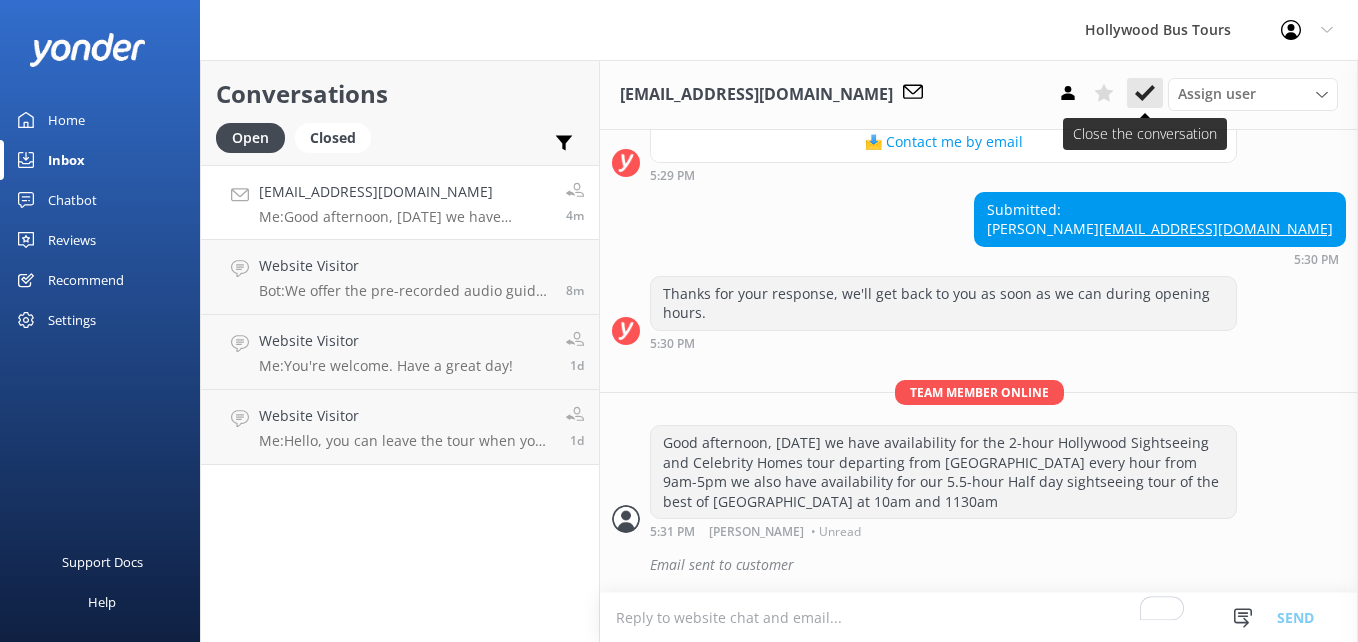 click 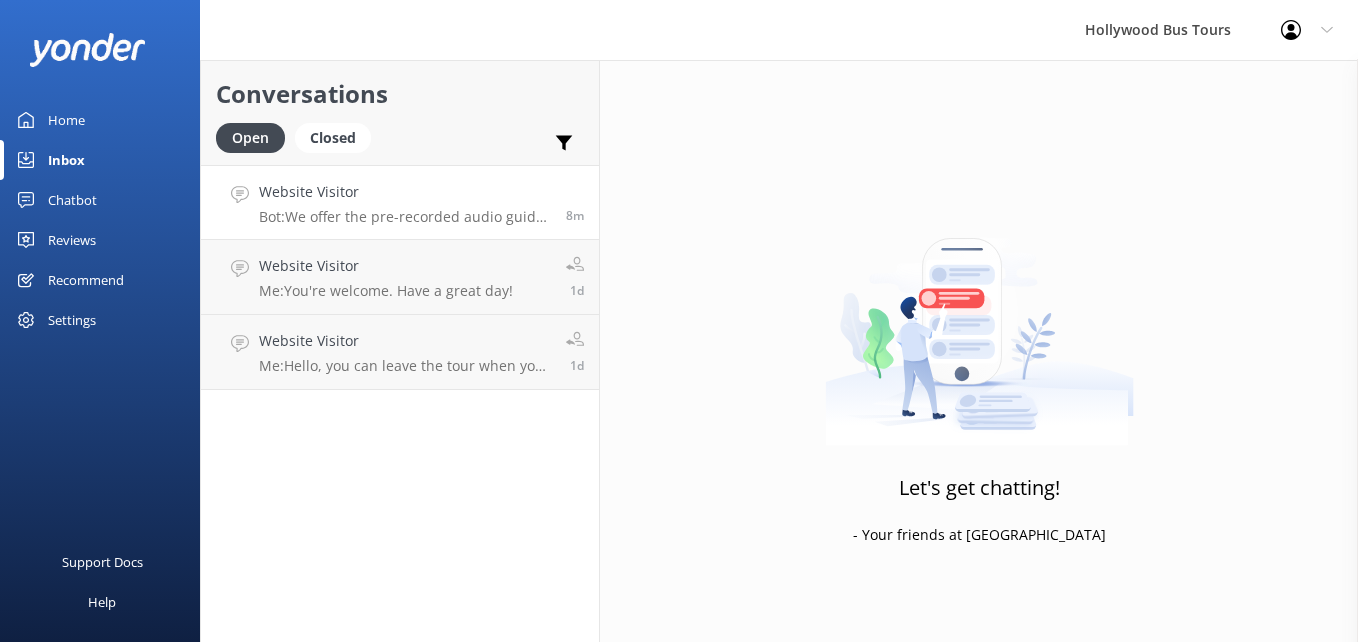 click on "Bot:  We offer the pre-recorded audio guide in the following languages: English, Spanish, Portuguese, French, German, Russian, Italian, Catalan, Korean, Japanese, and Chinese." at bounding box center [405, 217] 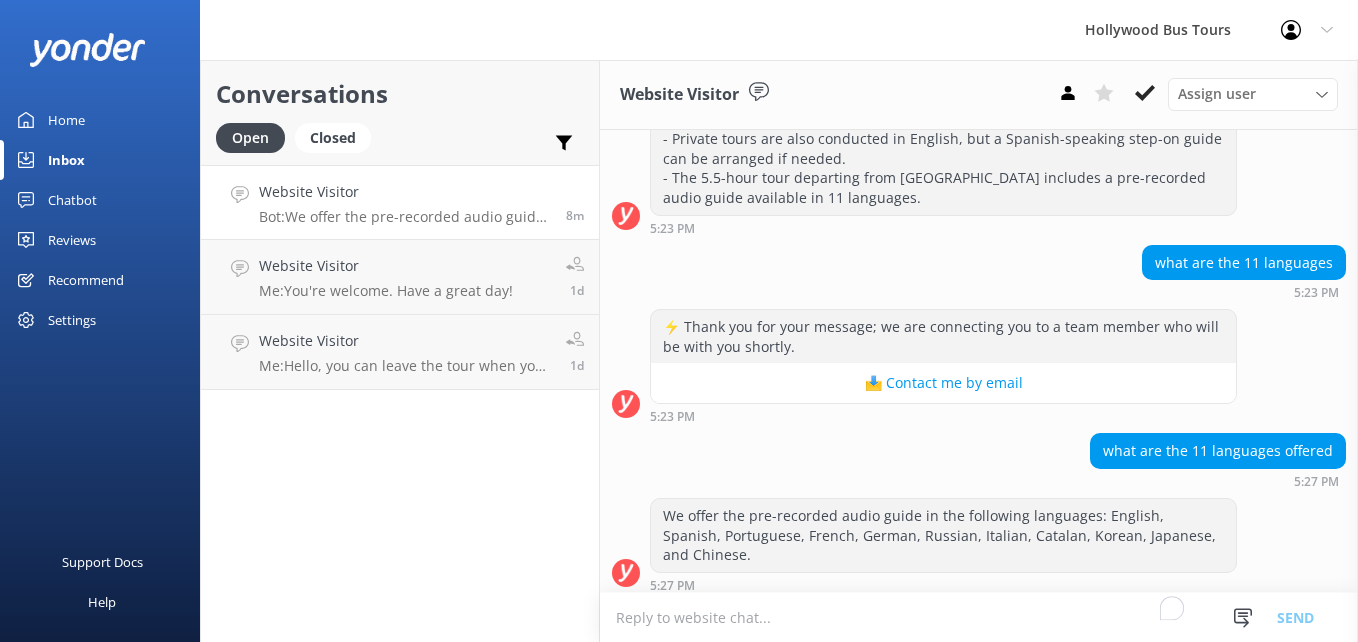 scroll, scrollTop: 2867, scrollLeft: 0, axis: vertical 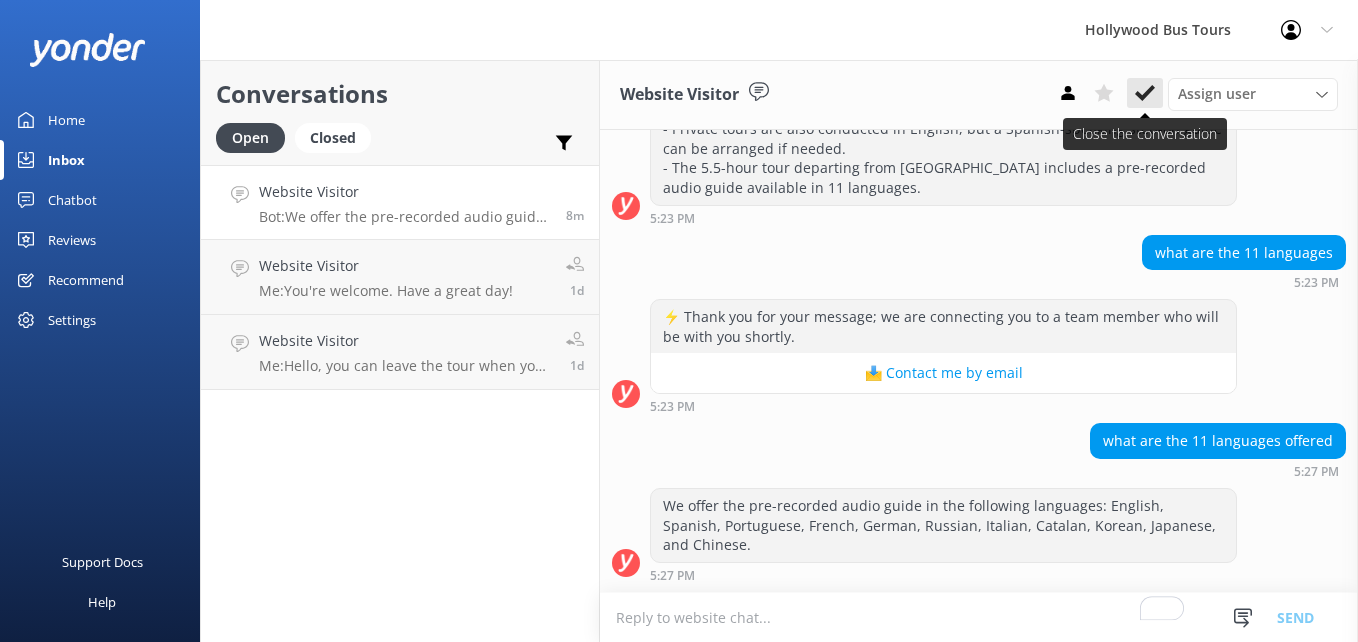 click at bounding box center [1145, 93] 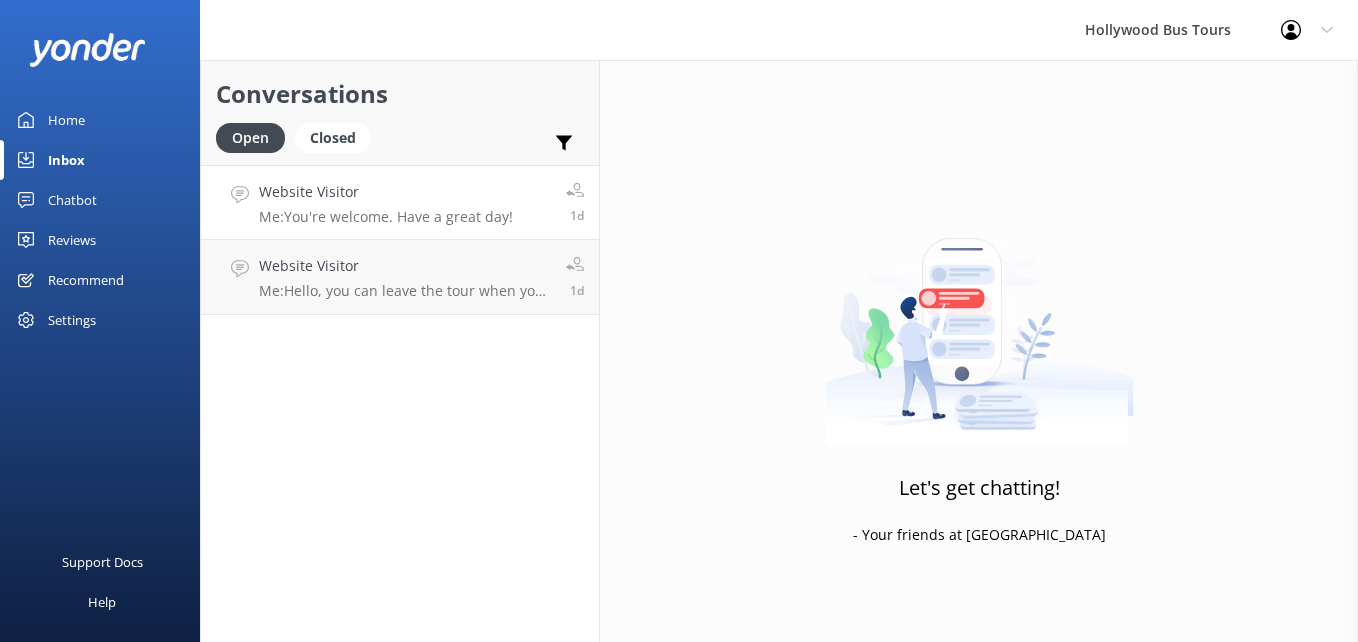 click on "Me:  You're welcome. Have a great day!" at bounding box center (386, 217) 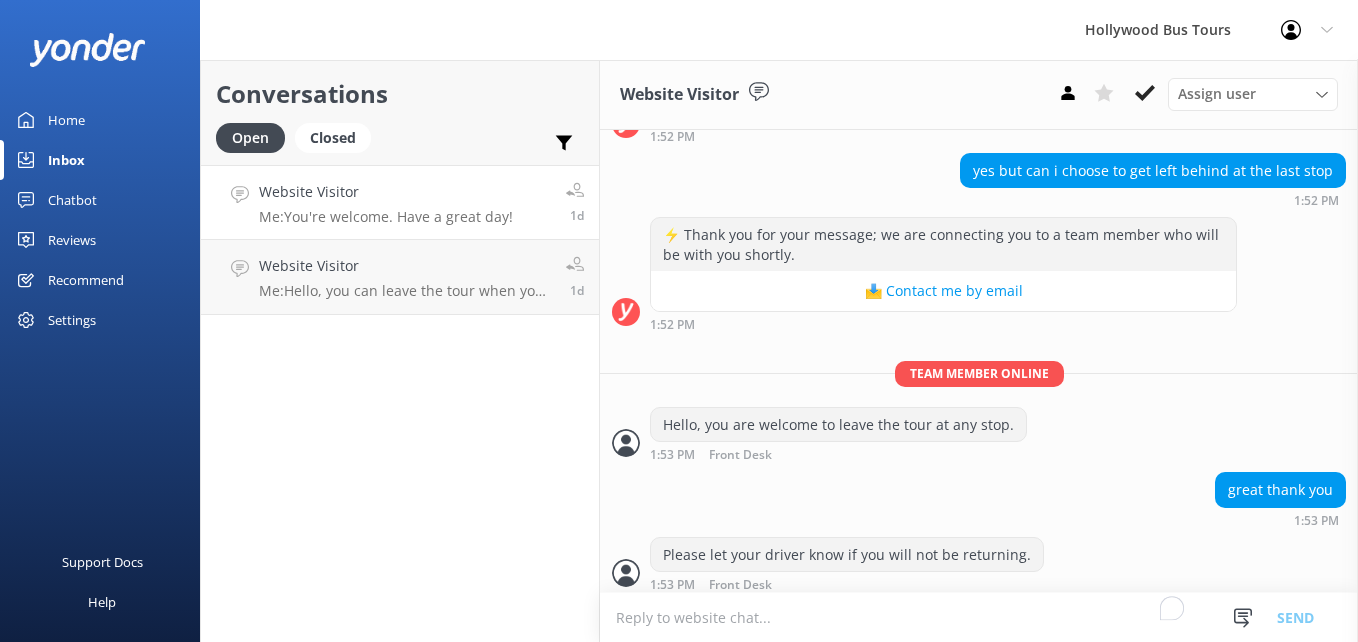 scroll, scrollTop: 467, scrollLeft: 0, axis: vertical 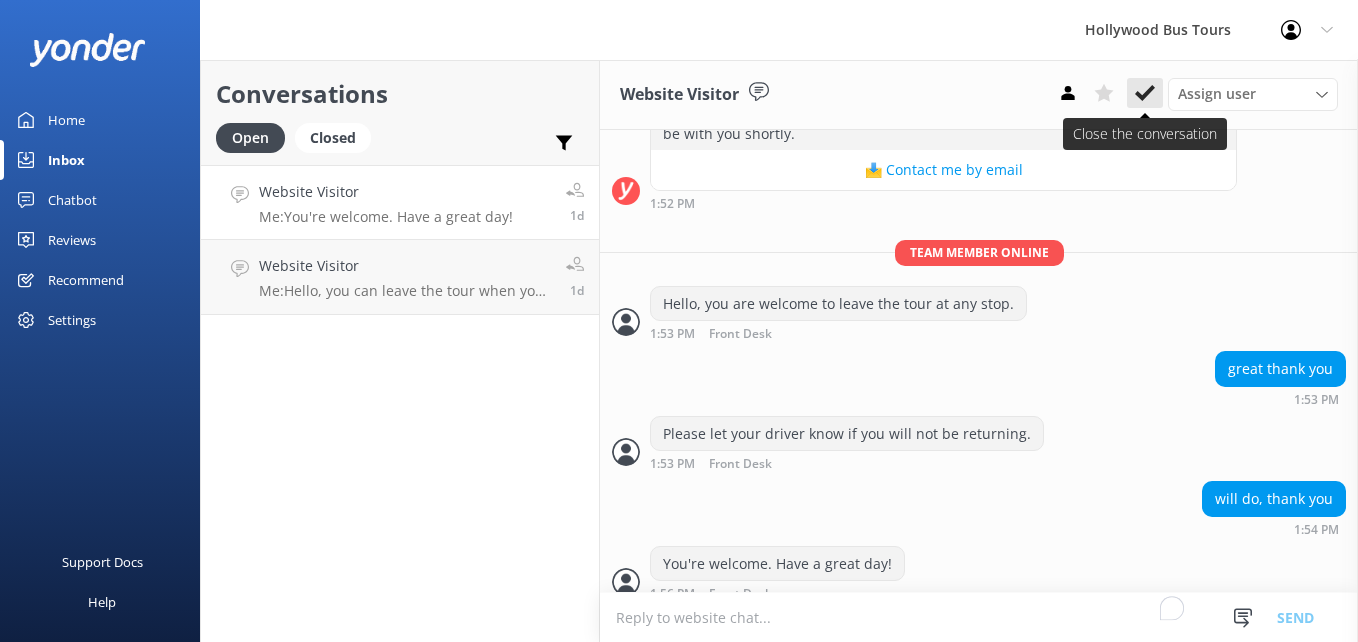 click at bounding box center (1145, 93) 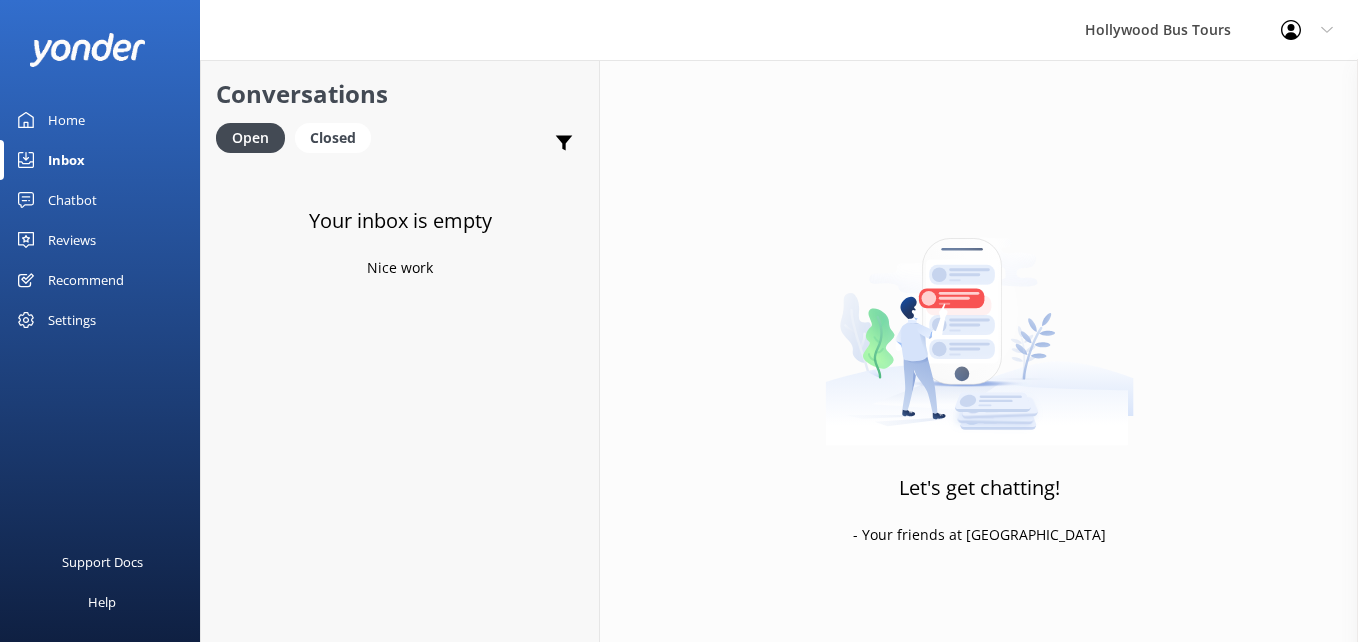scroll, scrollTop: 0, scrollLeft: 0, axis: both 